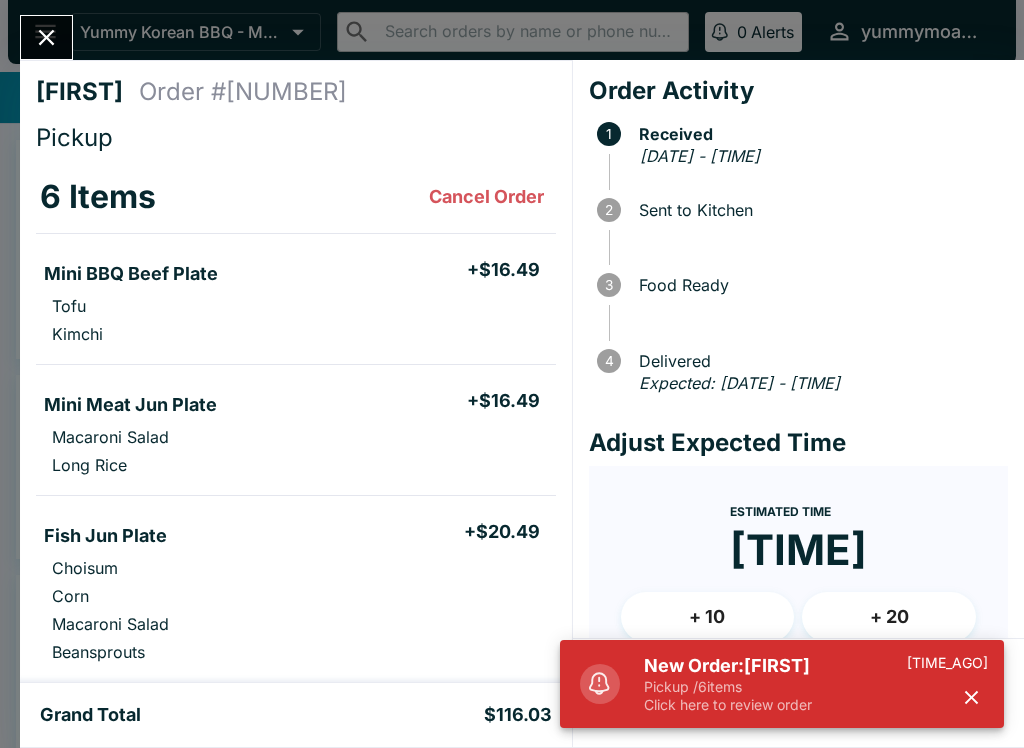 scroll, scrollTop: 0, scrollLeft: 0, axis: both 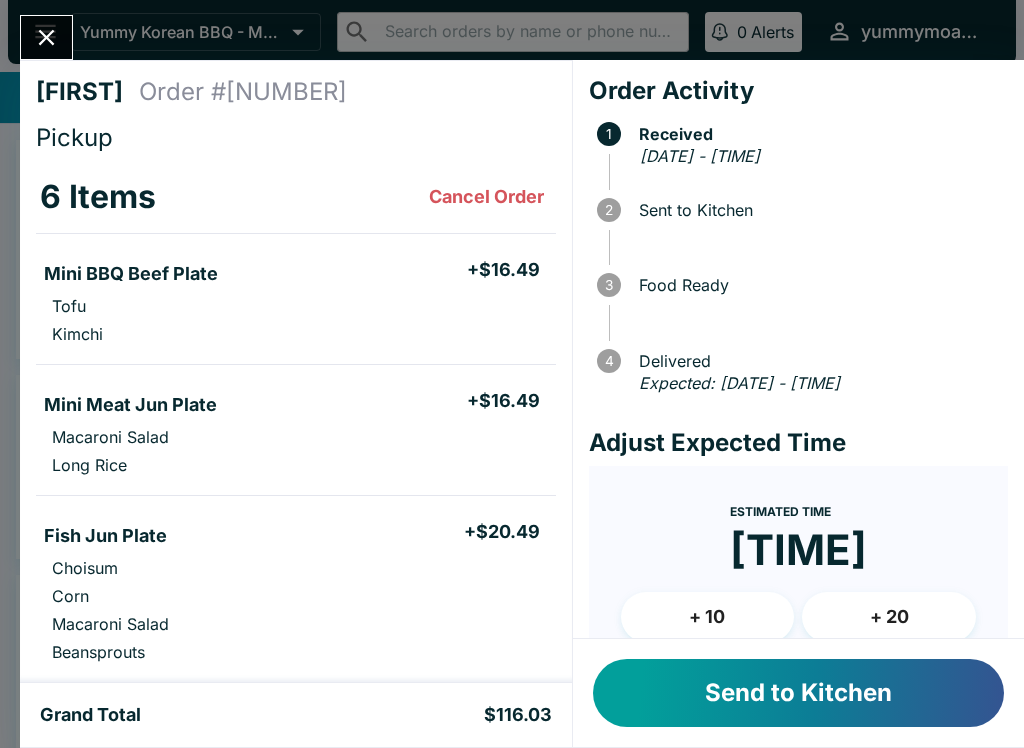 click on "Send to Kitchen" at bounding box center [798, 693] 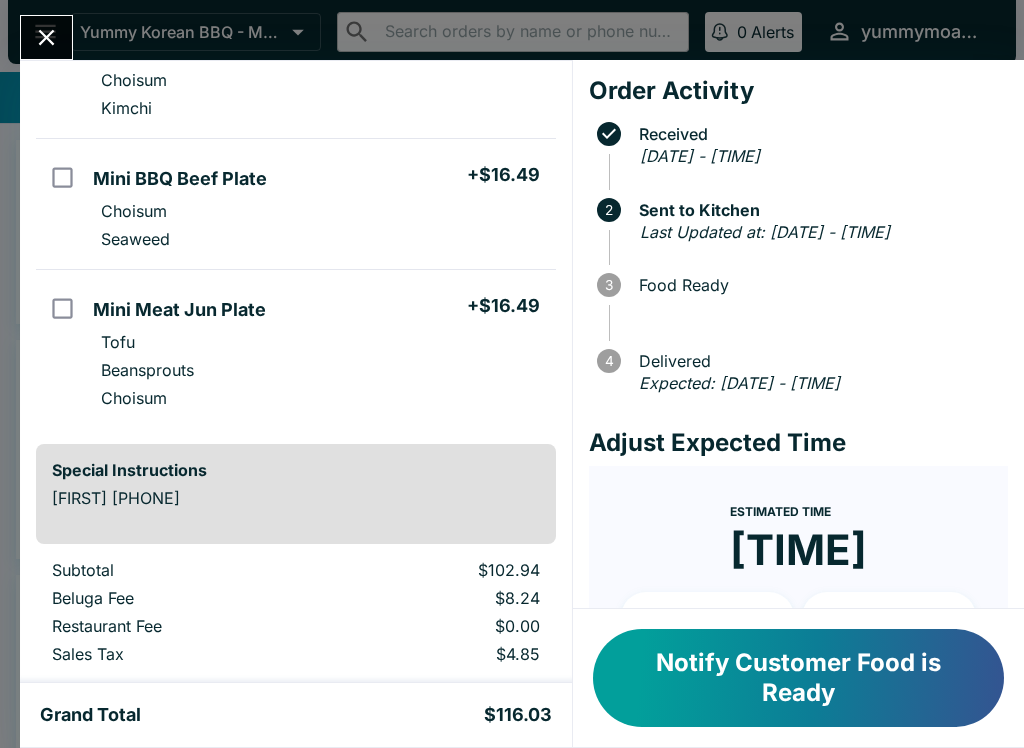 scroll, scrollTop: 676, scrollLeft: 0, axis: vertical 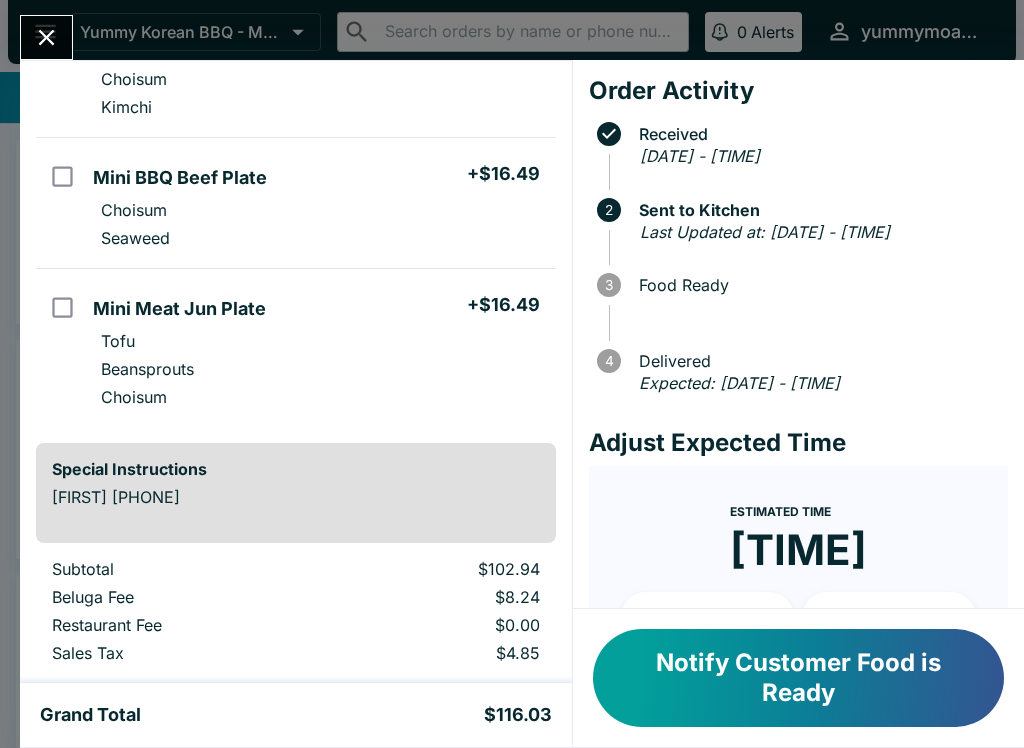 click on "Notify Customer Food is Ready" at bounding box center (798, 678) 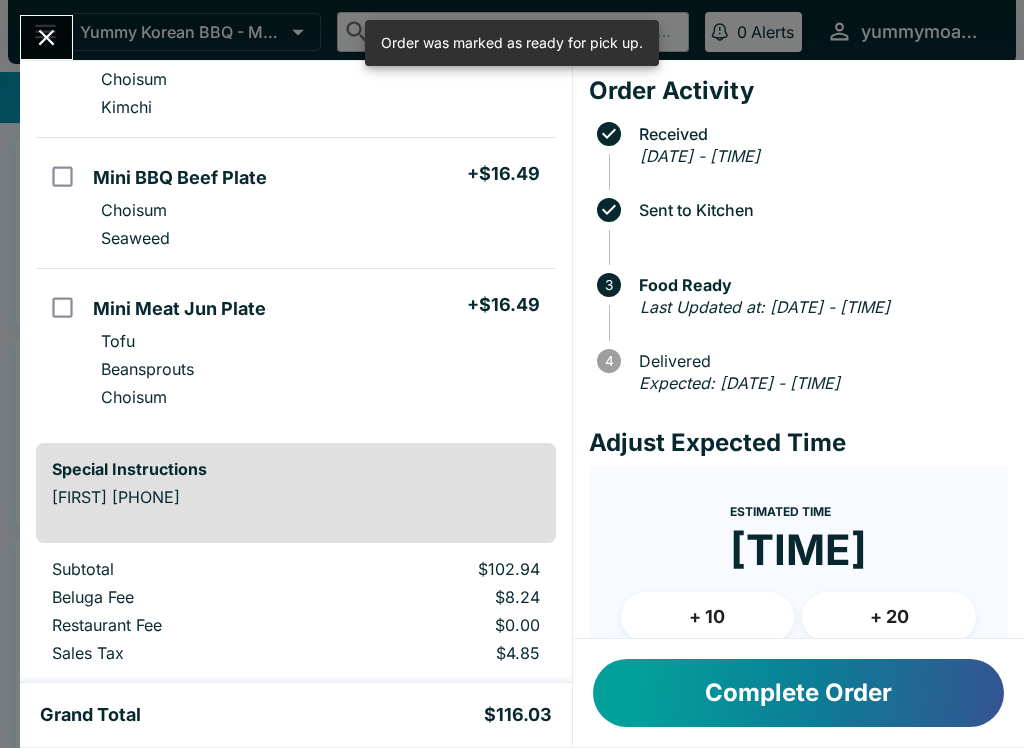 click on "Complete Order" at bounding box center [798, 693] 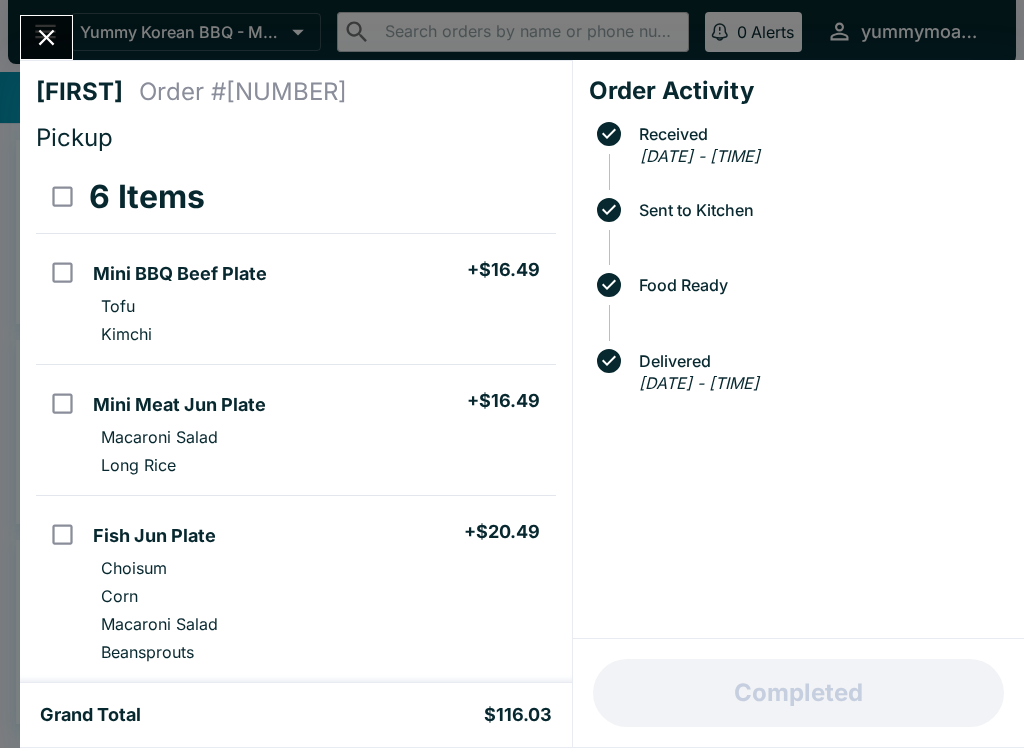 scroll, scrollTop: -4, scrollLeft: 0, axis: vertical 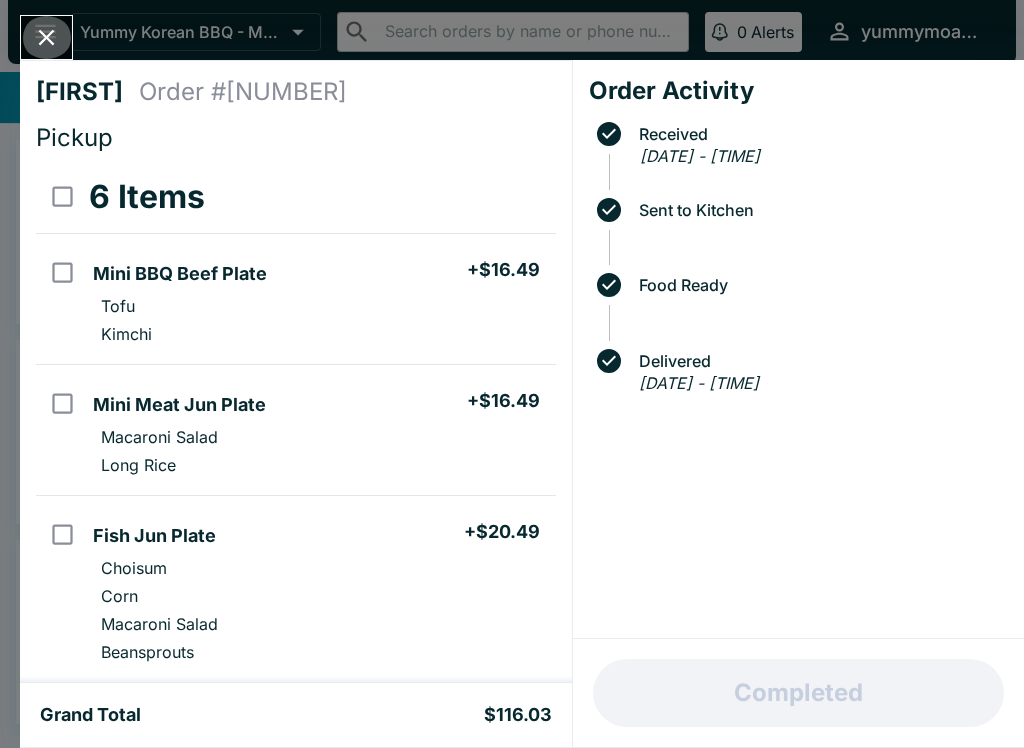 click 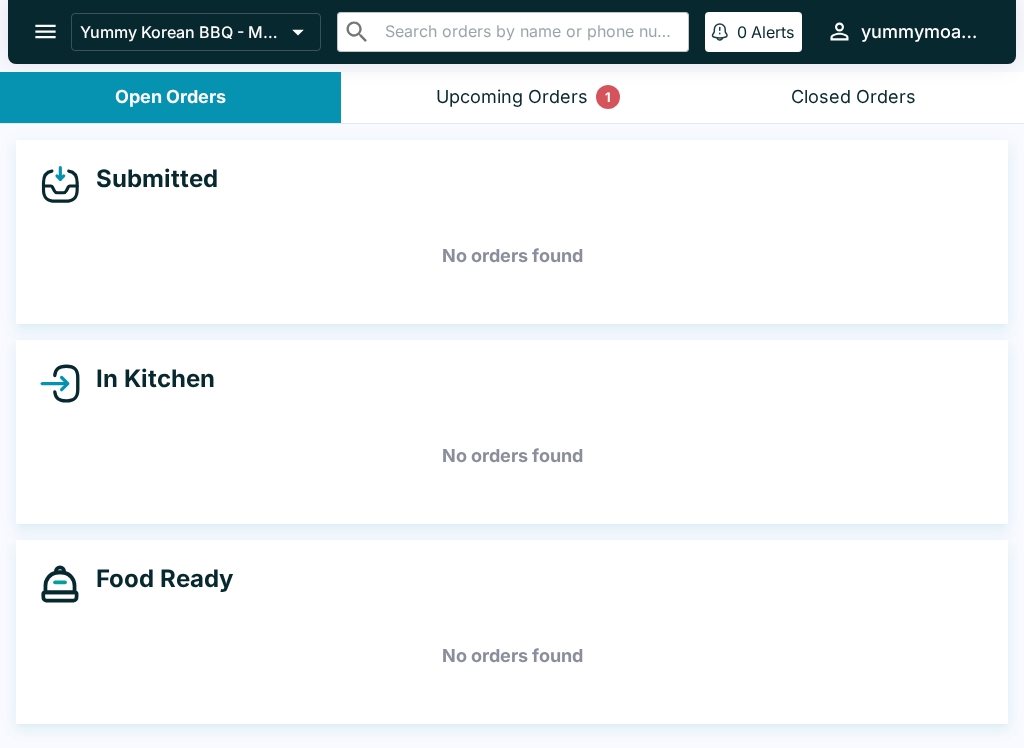click on "Upcoming Orders 1" at bounding box center (512, 97) 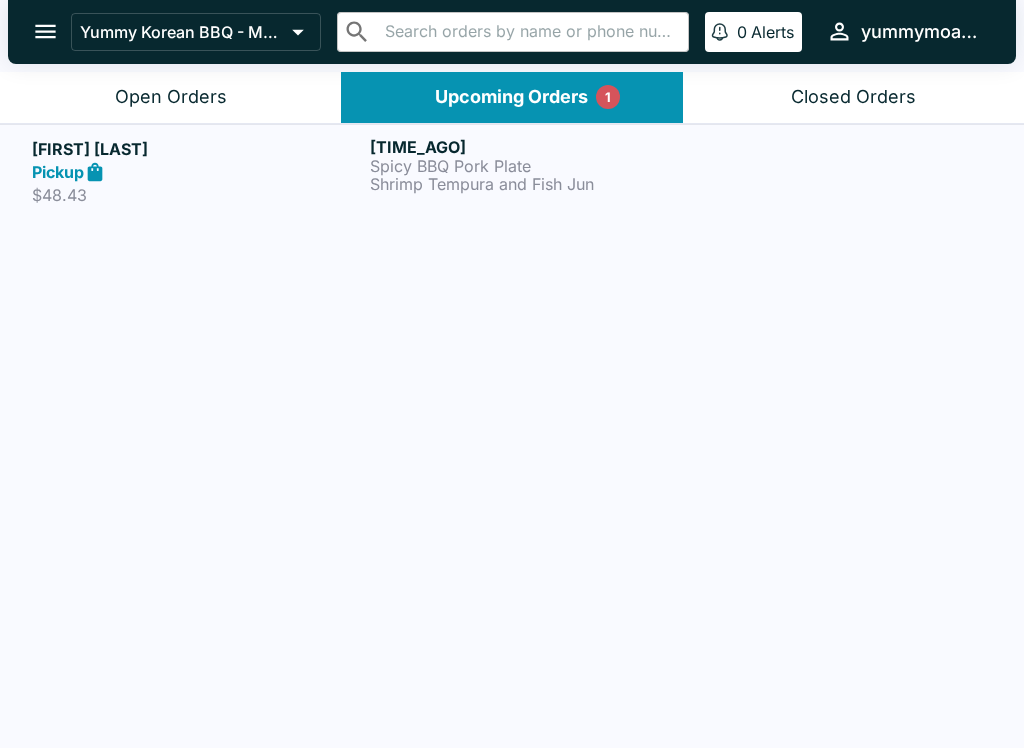 click on "Open Orders" at bounding box center (171, 97) 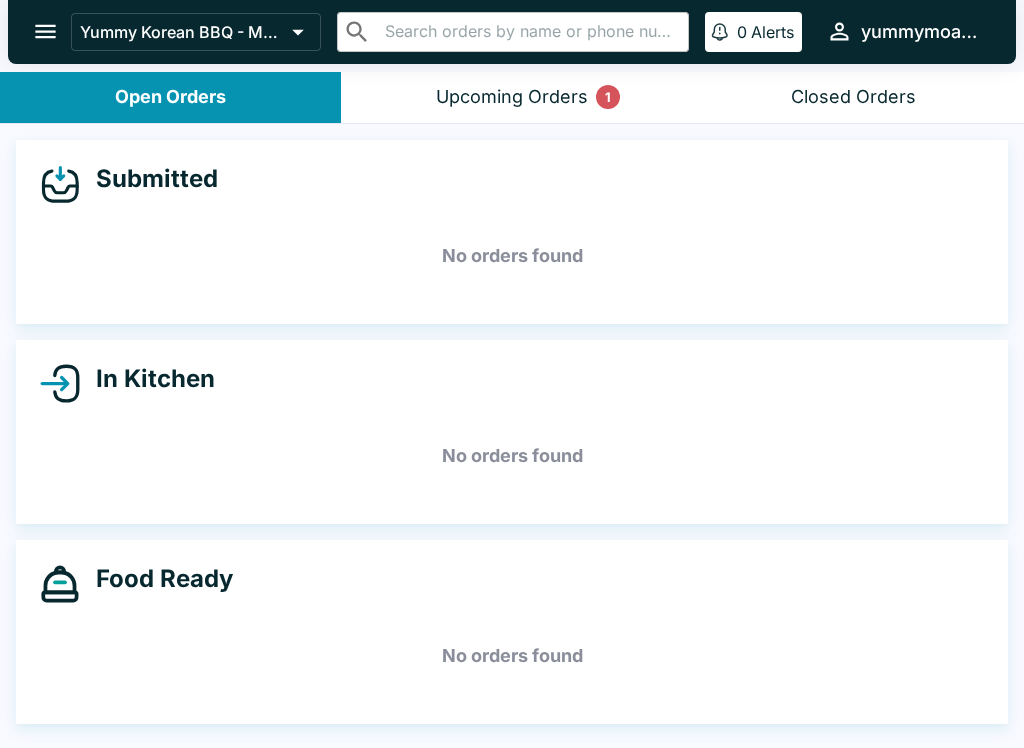 click on "Closed Orders" at bounding box center [853, 97] 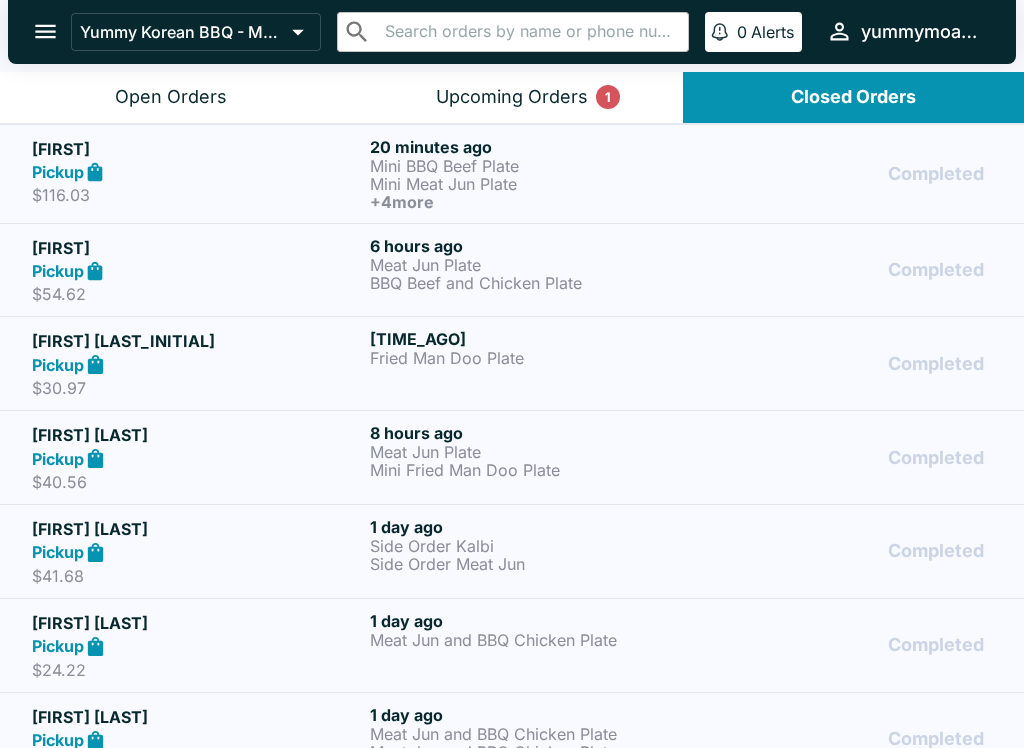 click on "Open Orders" at bounding box center (171, 97) 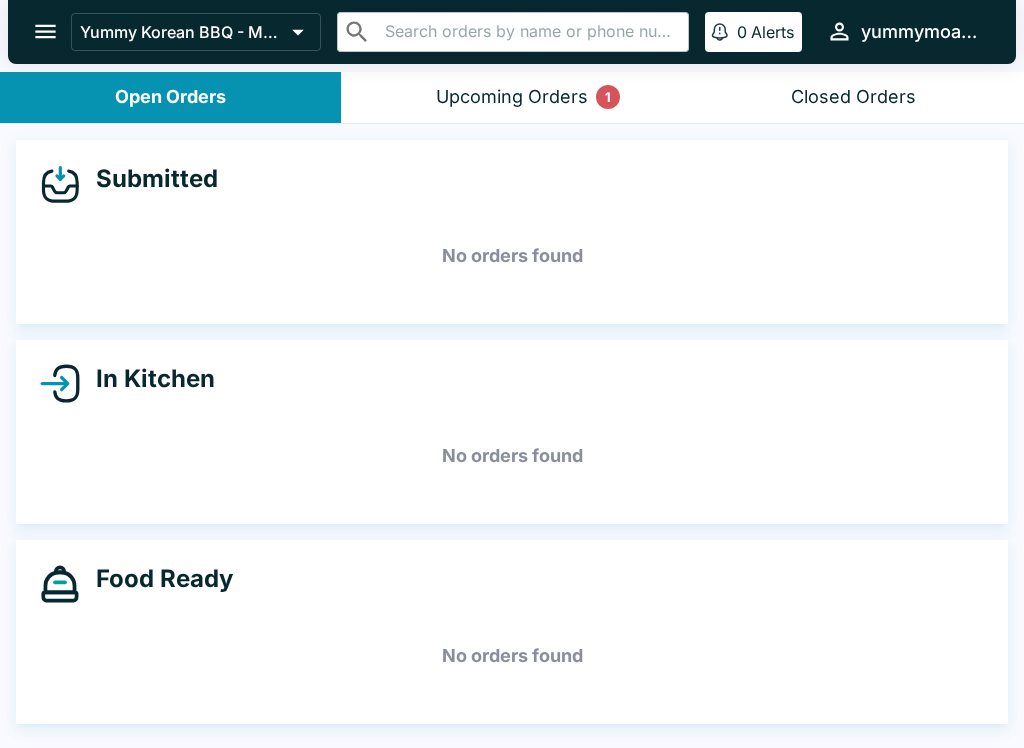 click on "Closed Orders" at bounding box center [853, 97] 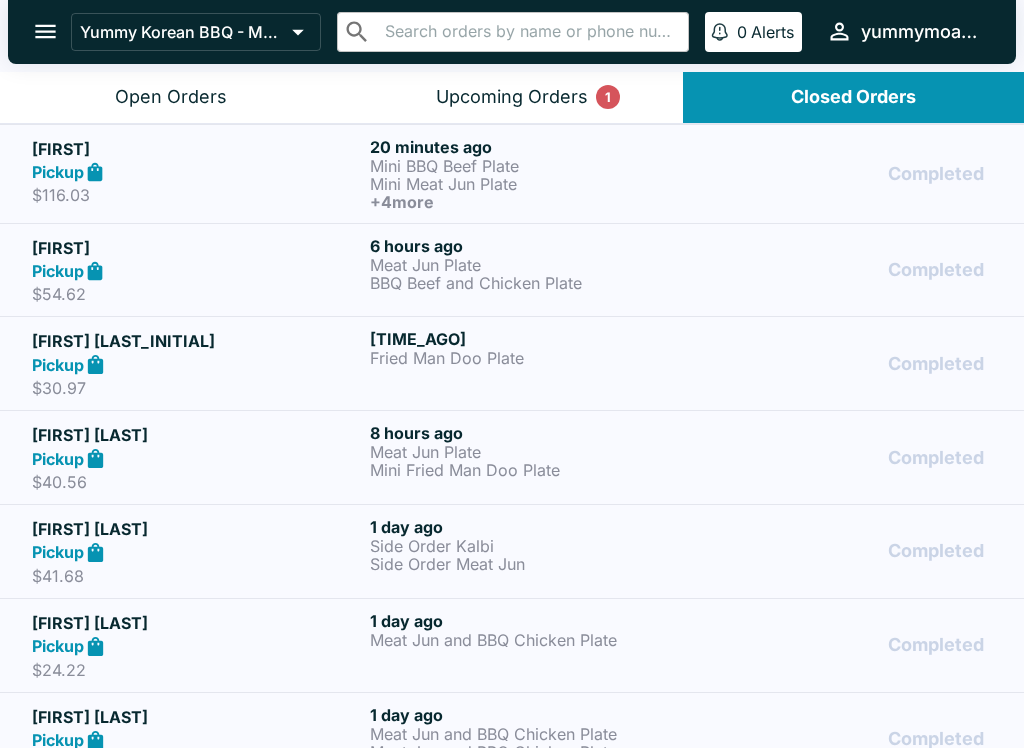 click on "[FIRST]" at bounding box center (197, 149) 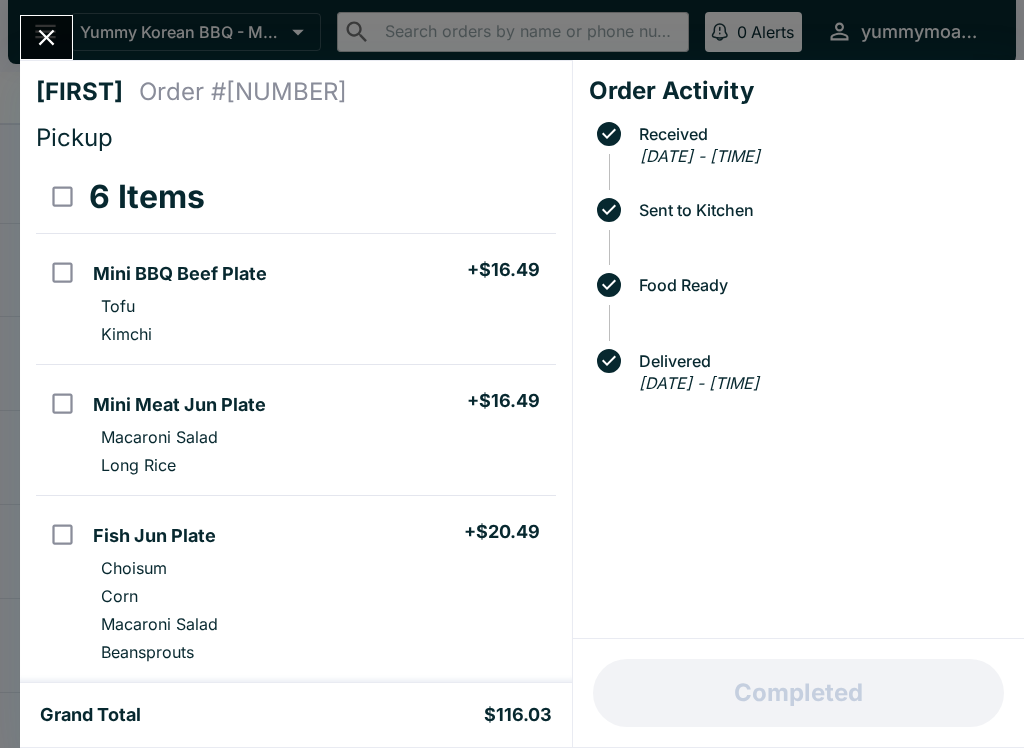 scroll, scrollTop: -3, scrollLeft: 0, axis: vertical 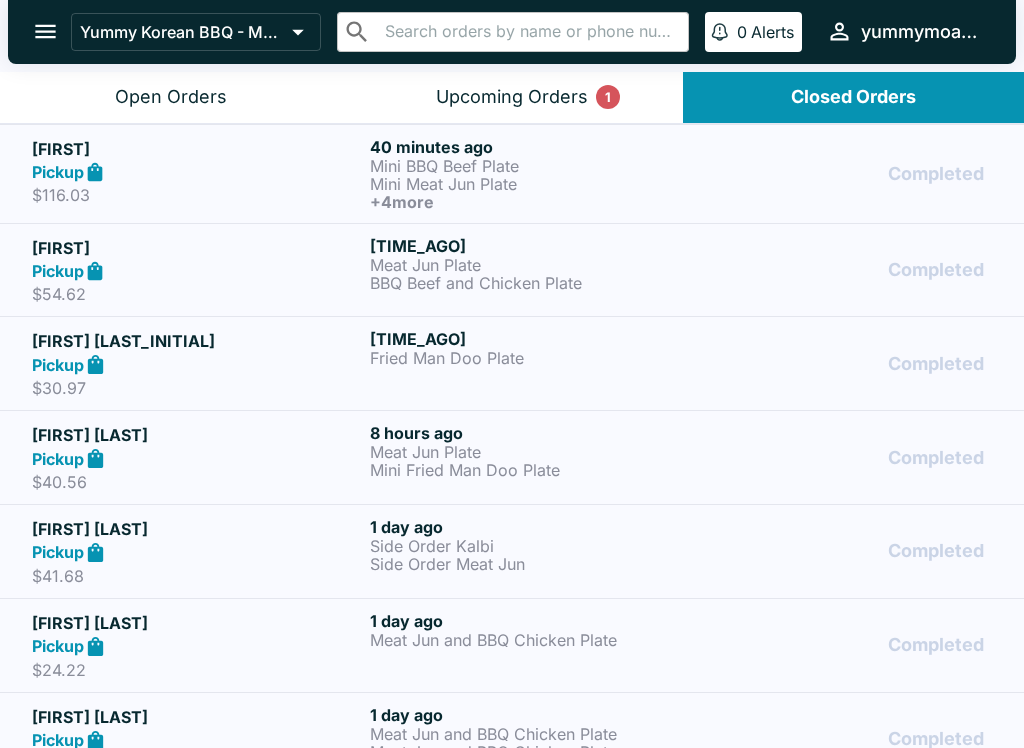 click on "Open Orders" at bounding box center [171, 97] 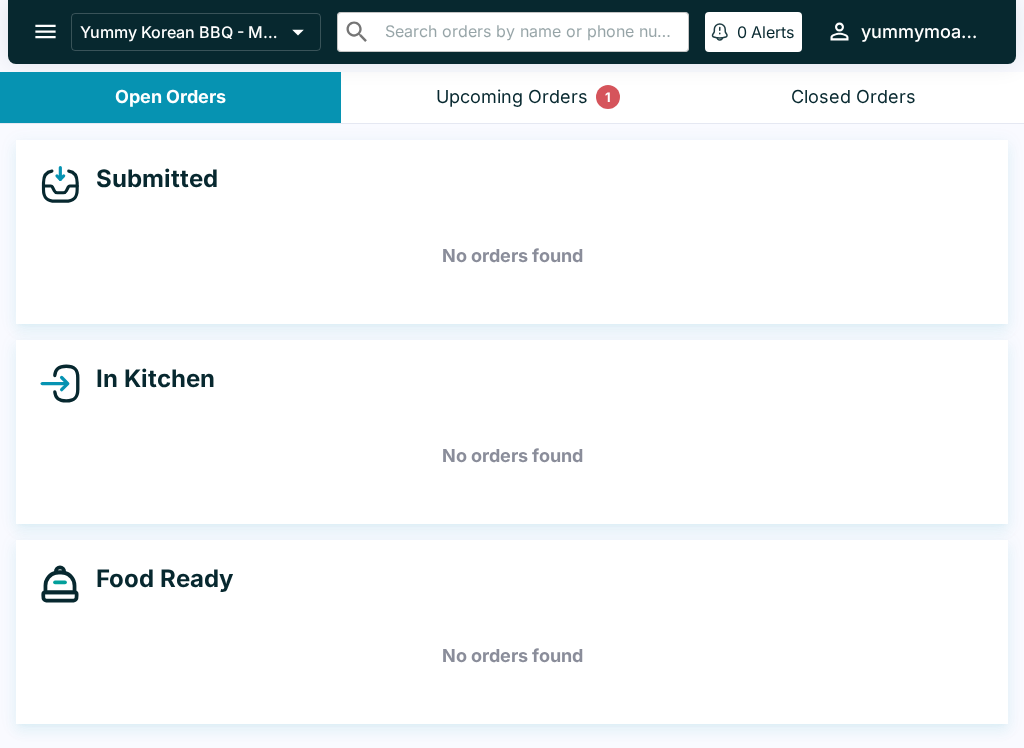 click on "Upcoming Orders 1" at bounding box center [512, 97] 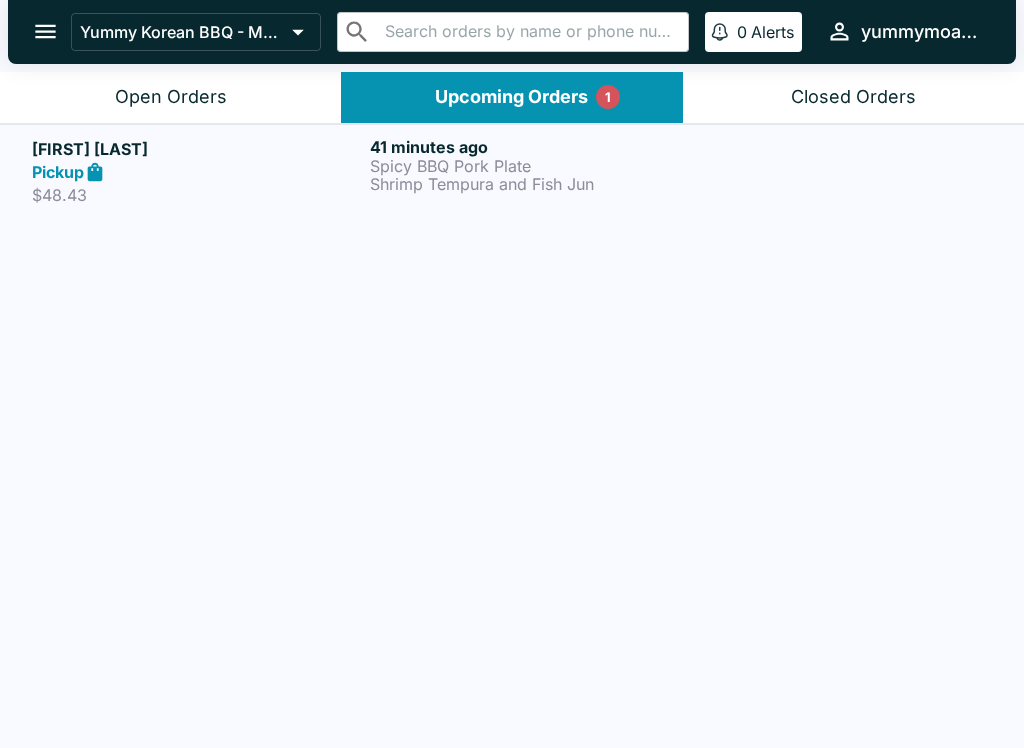 click 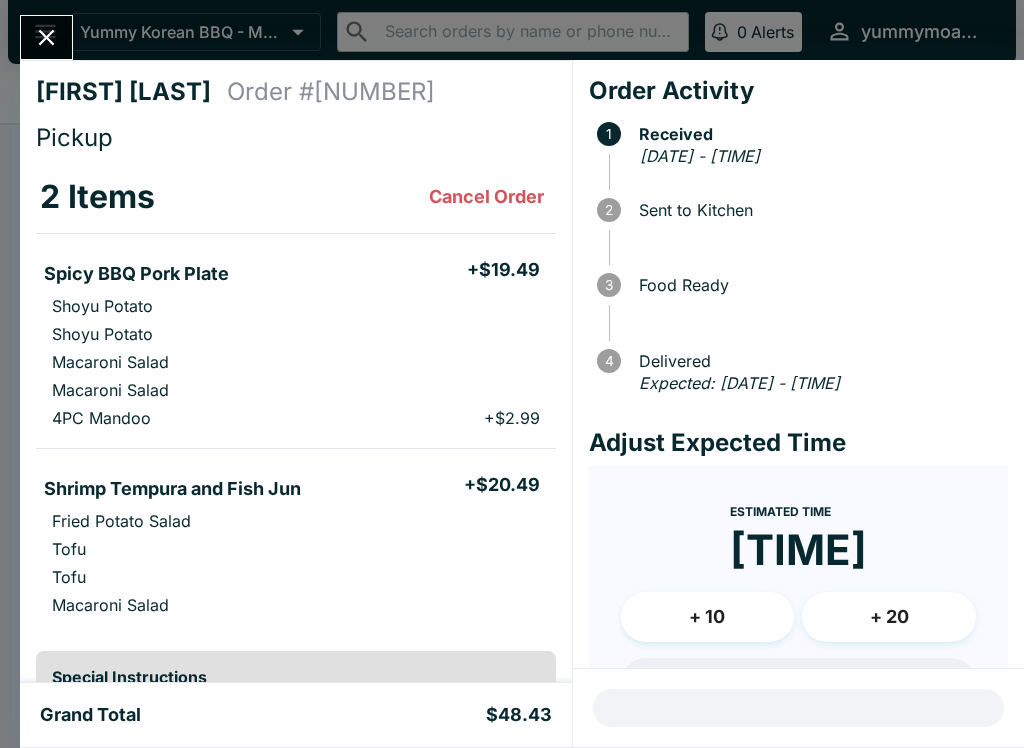 scroll, scrollTop: 0, scrollLeft: 0, axis: both 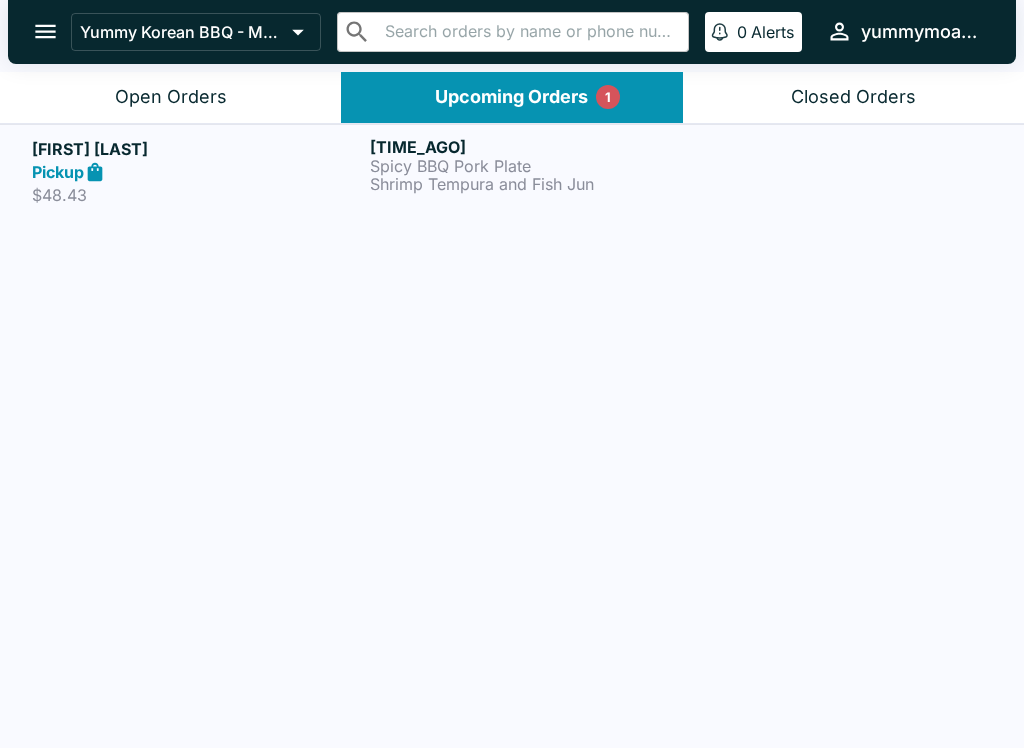 click on "Upcoming Orders 1" at bounding box center [511, 97] 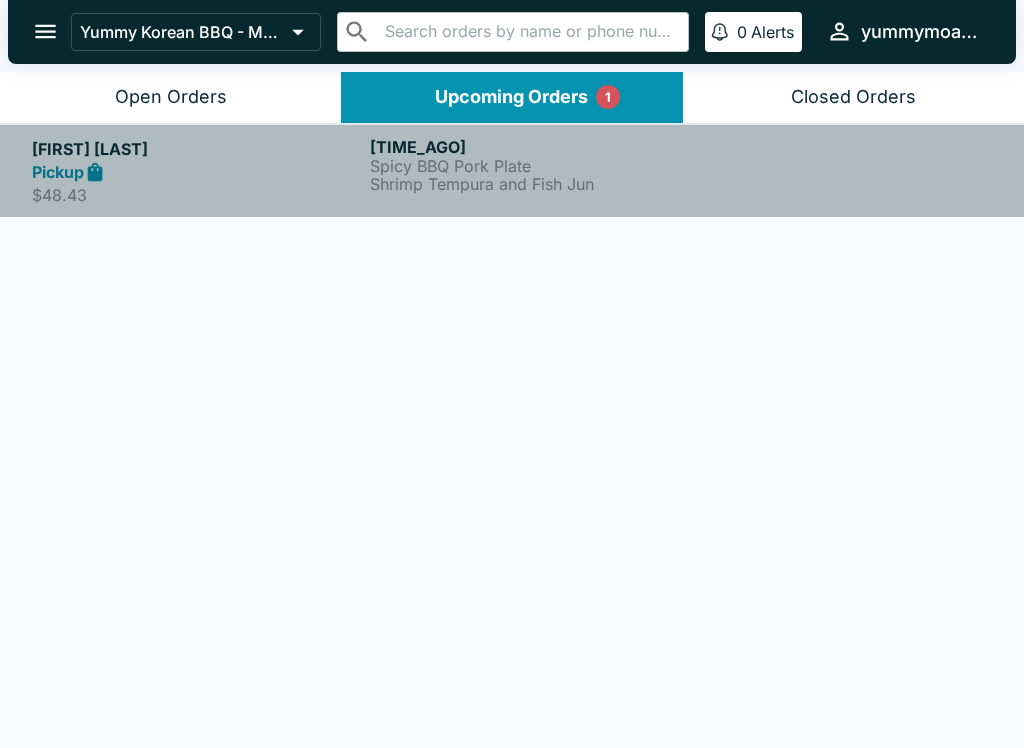 click on "$48.43" at bounding box center [197, 195] 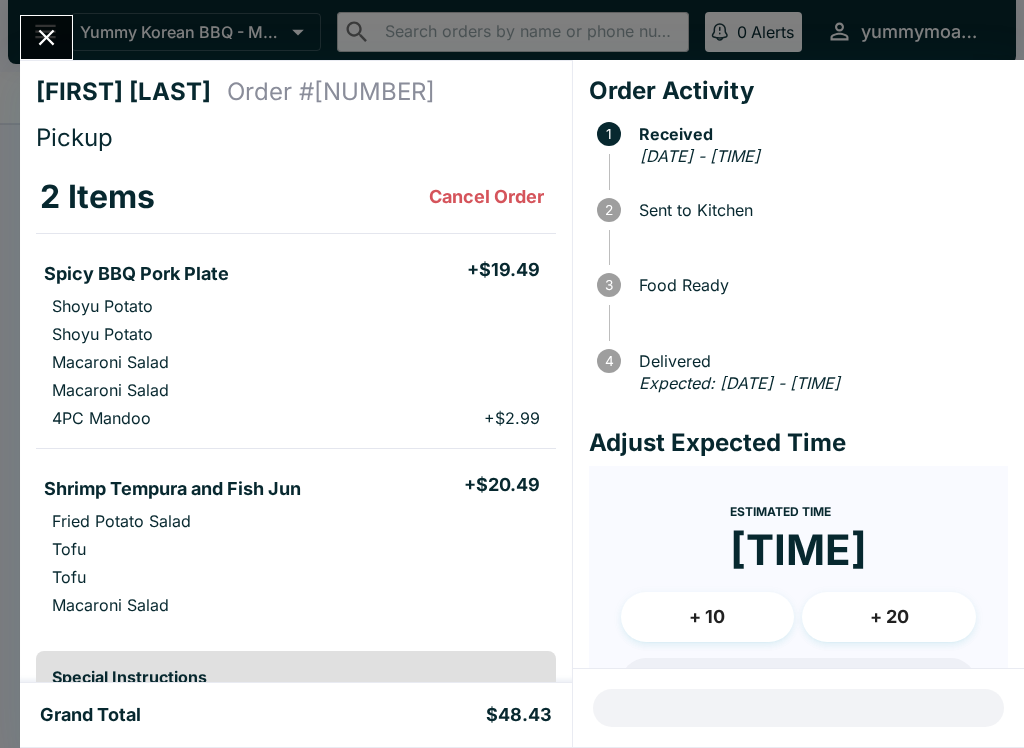 scroll, scrollTop: 0, scrollLeft: 0, axis: both 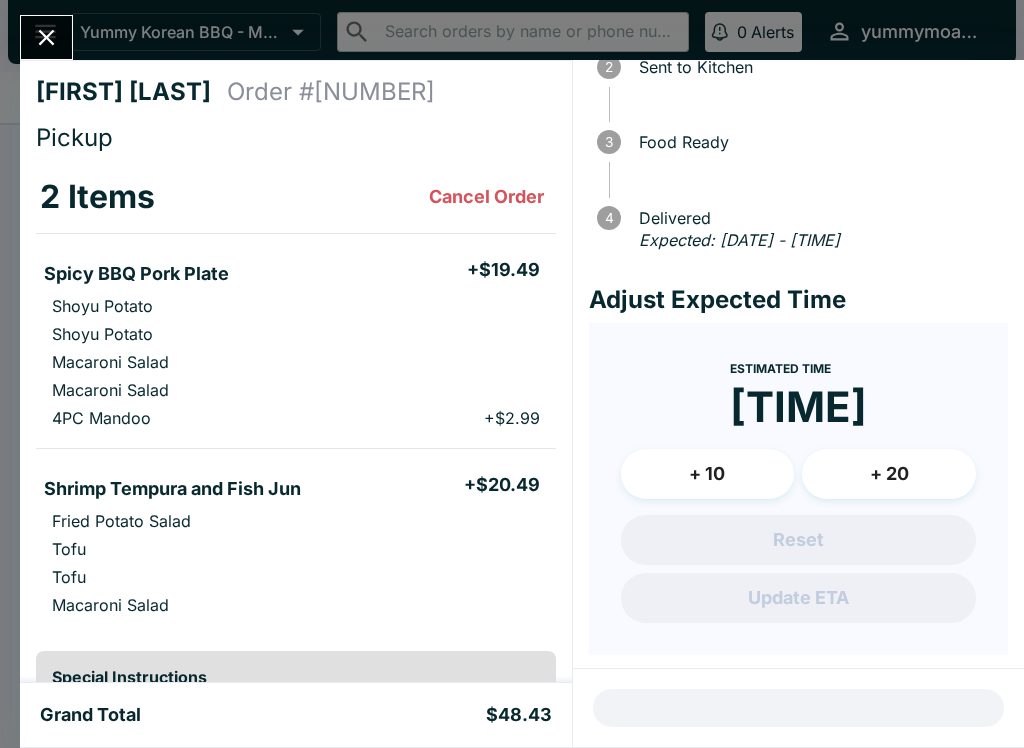 click 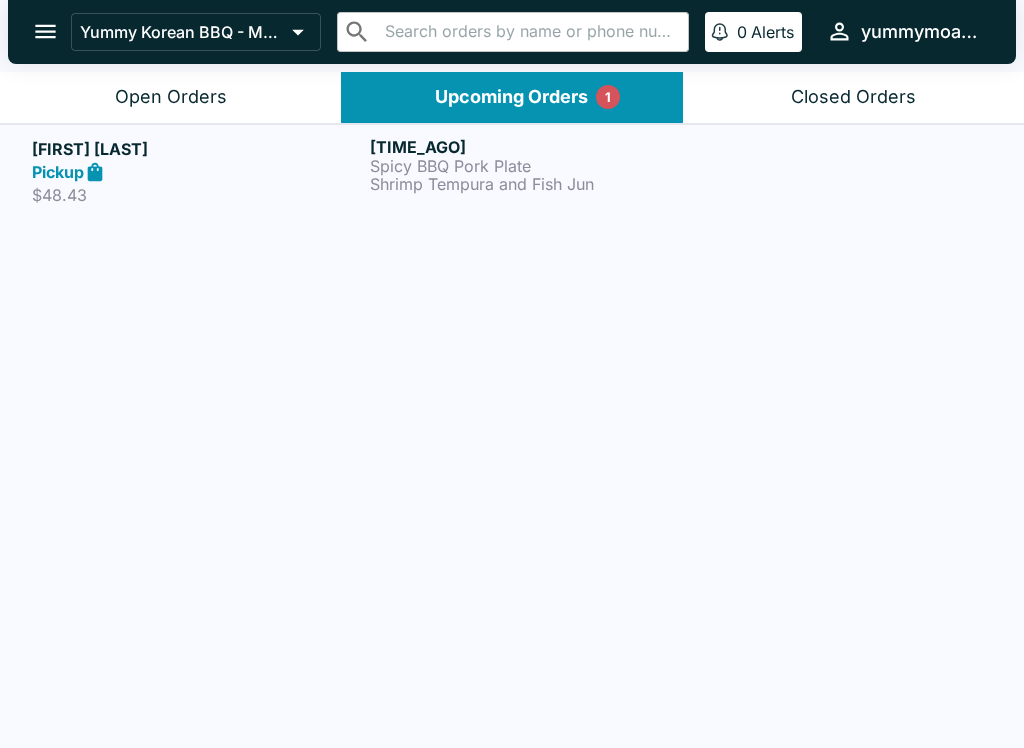 click on "Open Orders" at bounding box center (171, 97) 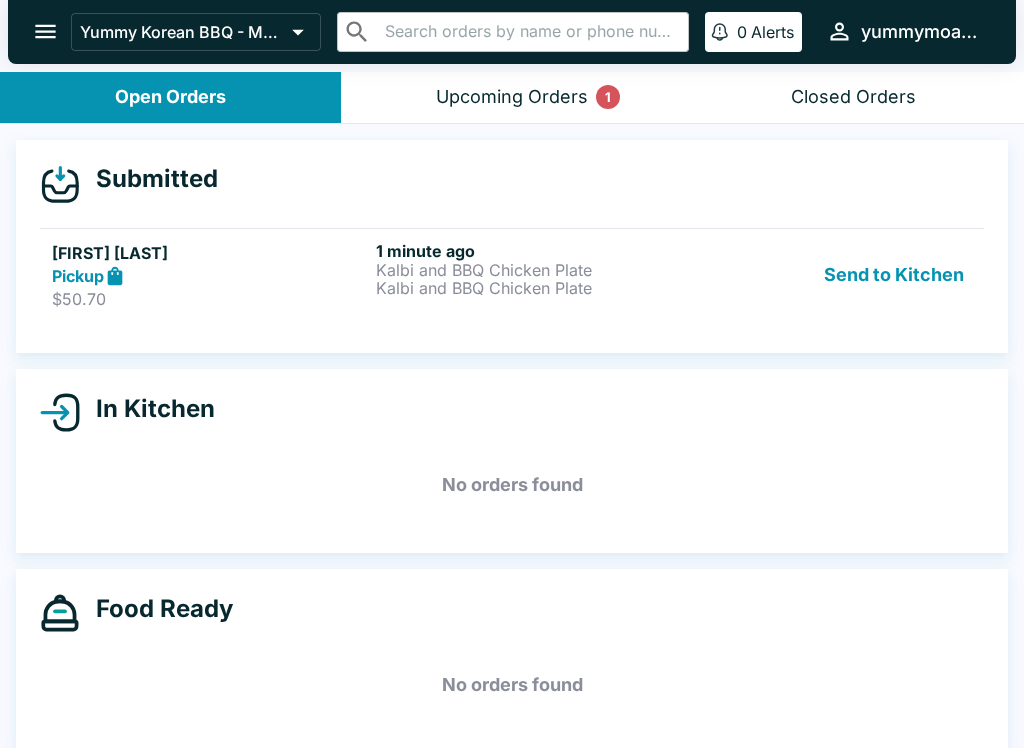 click on "Kalbi and BBQ Chicken Plate" at bounding box center [534, 288] 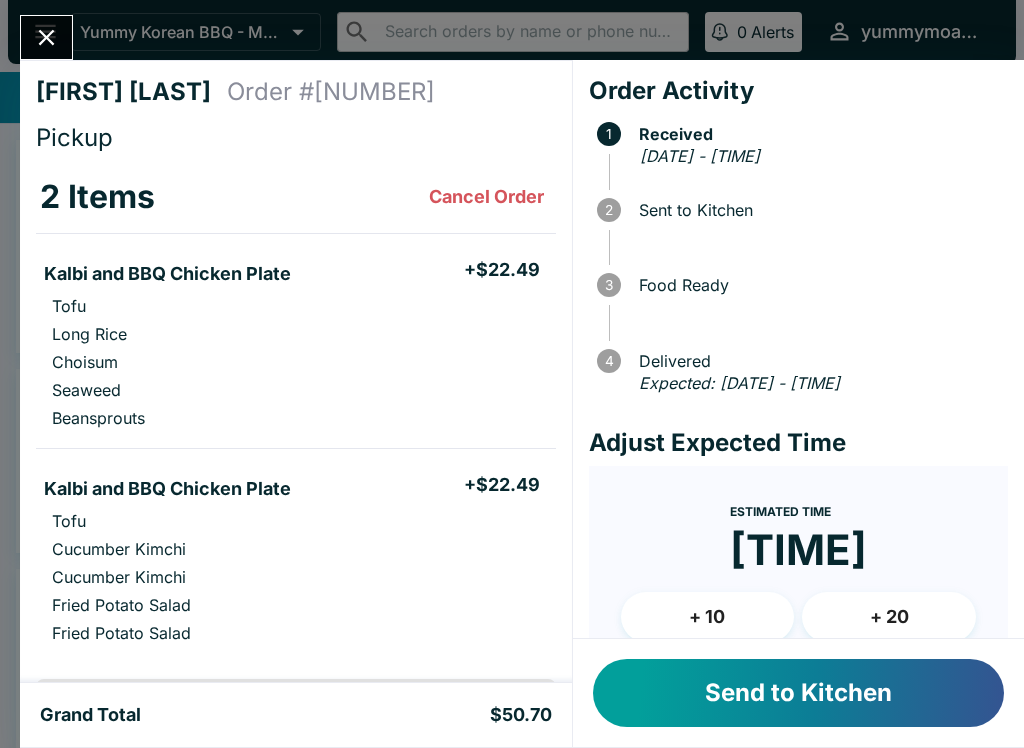 click on "Send to Kitchen" at bounding box center (798, 693) 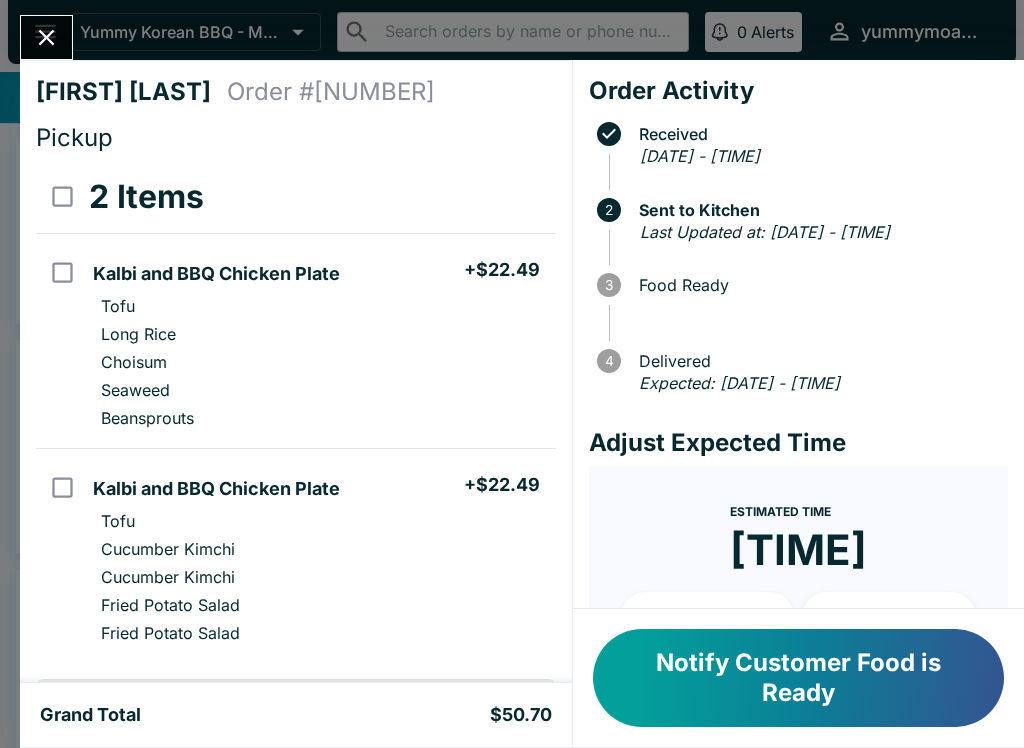 click on "Notify Customer Food is Ready" at bounding box center (798, 678) 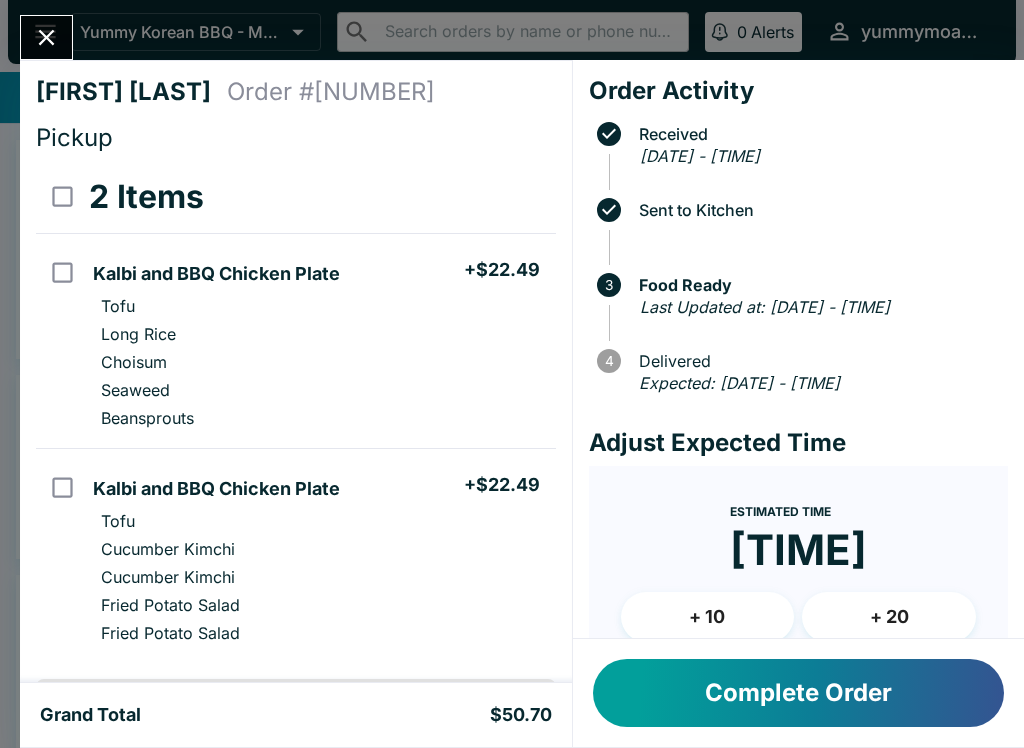 click at bounding box center [46, 37] 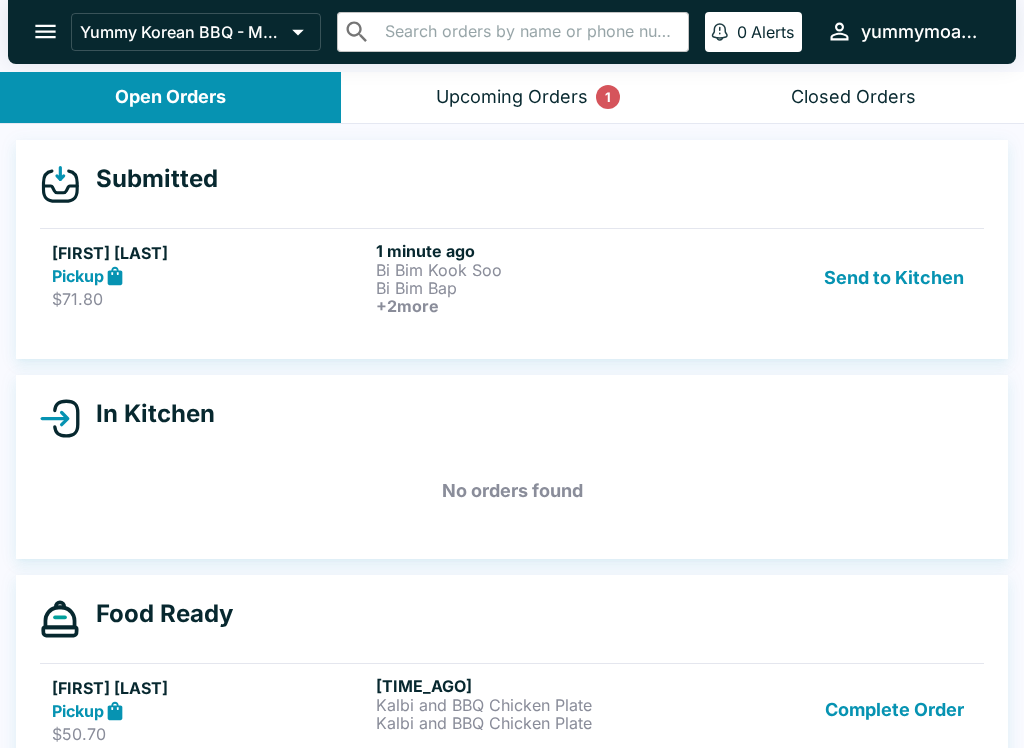 click on "1 minute ago" at bounding box center (534, 251) 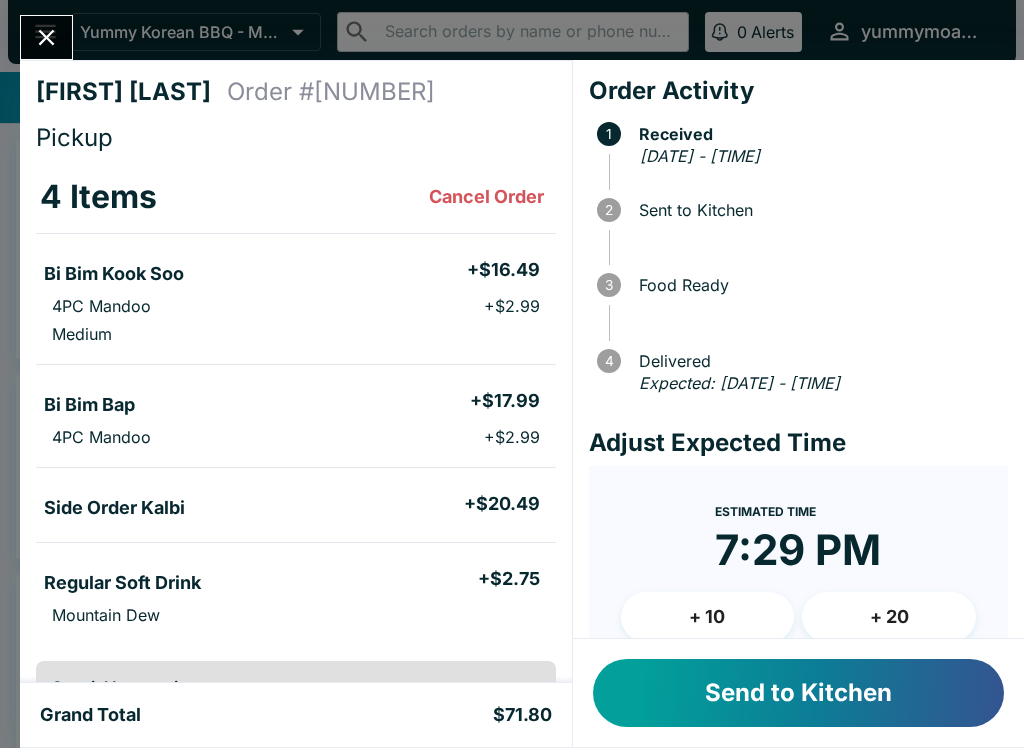 click on "Send to Kitchen" at bounding box center [798, 693] 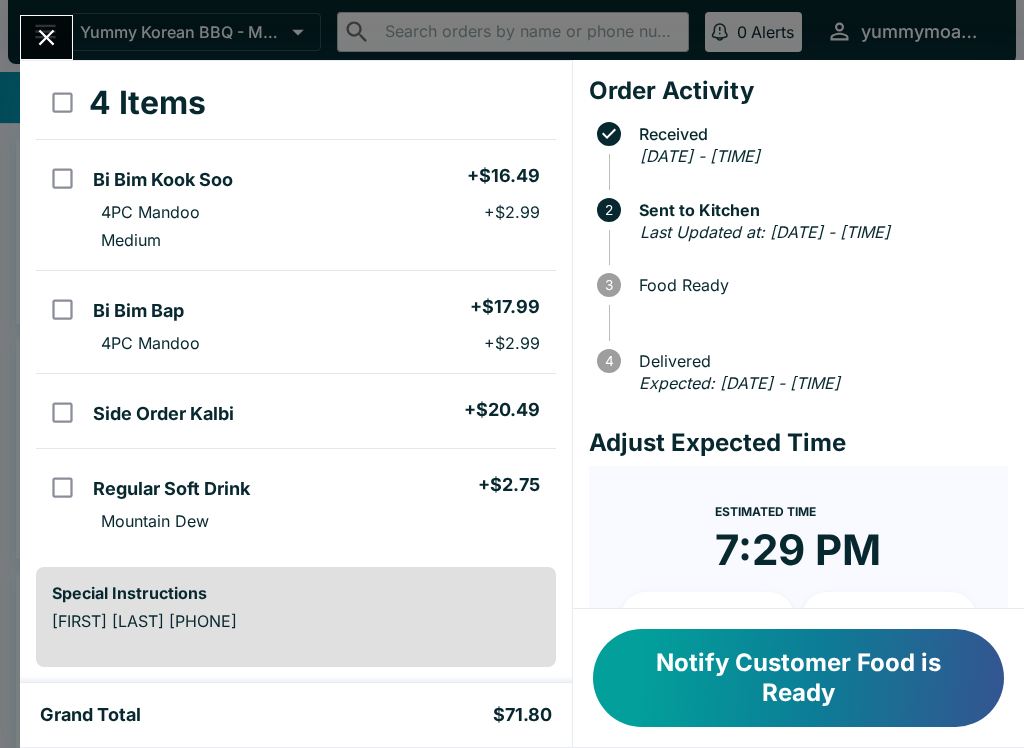 scroll, scrollTop: 92, scrollLeft: 0, axis: vertical 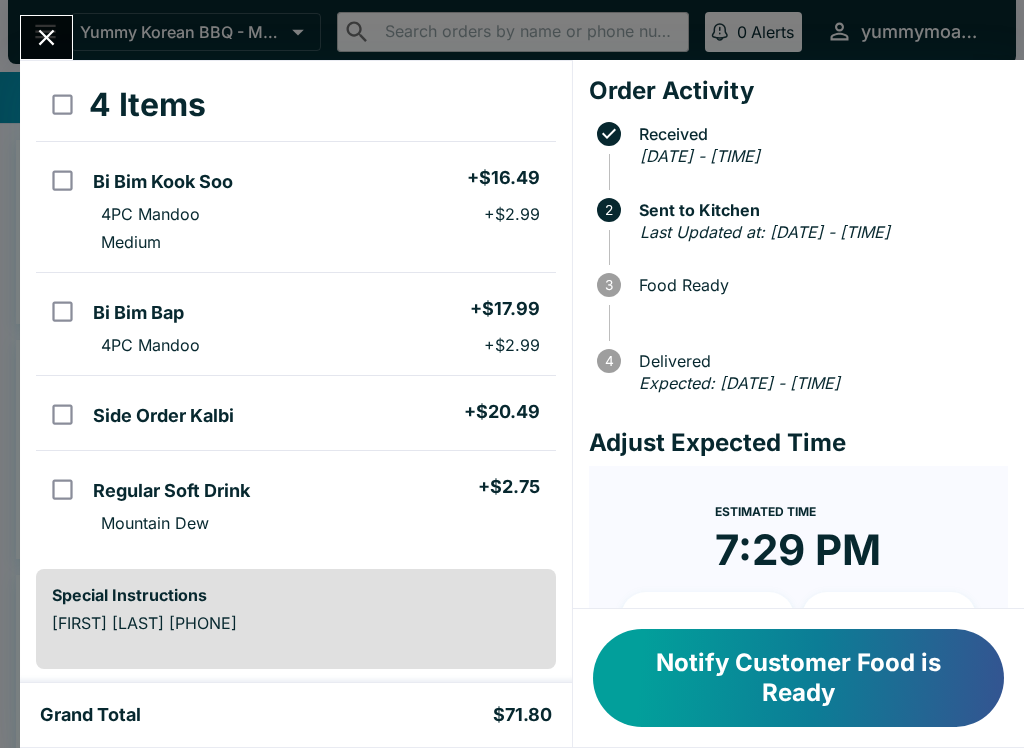 click on "Notify Customer Food is Ready" at bounding box center [798, 678] 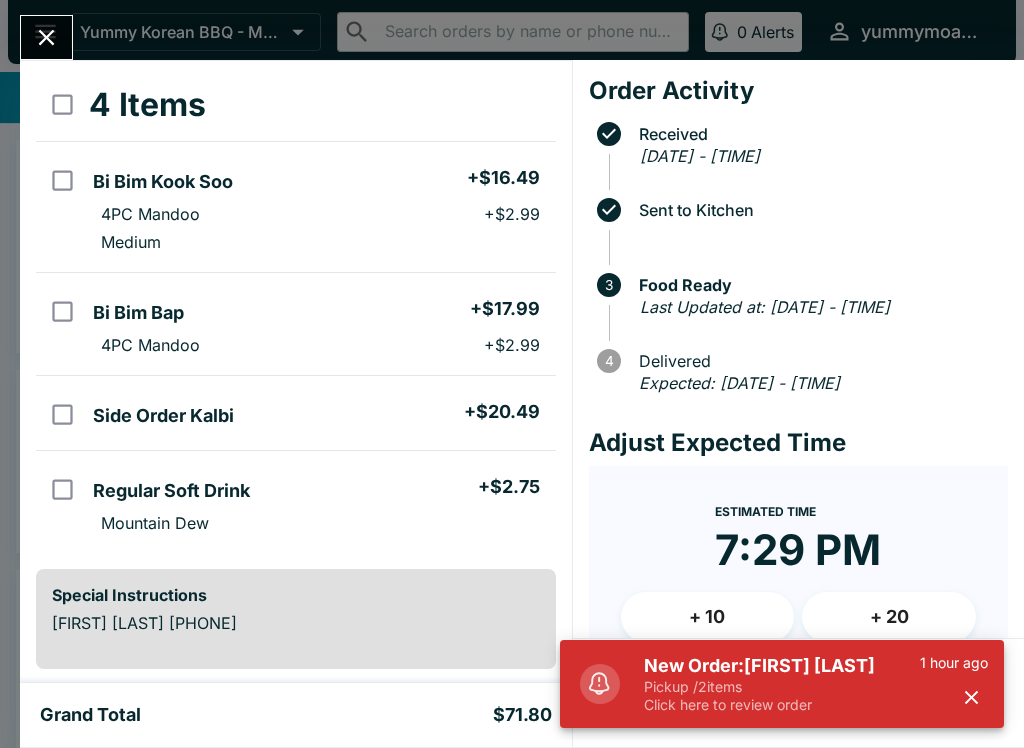 click on "New Order: [FIRST] [LAST]" at bounding box center (782, 666) 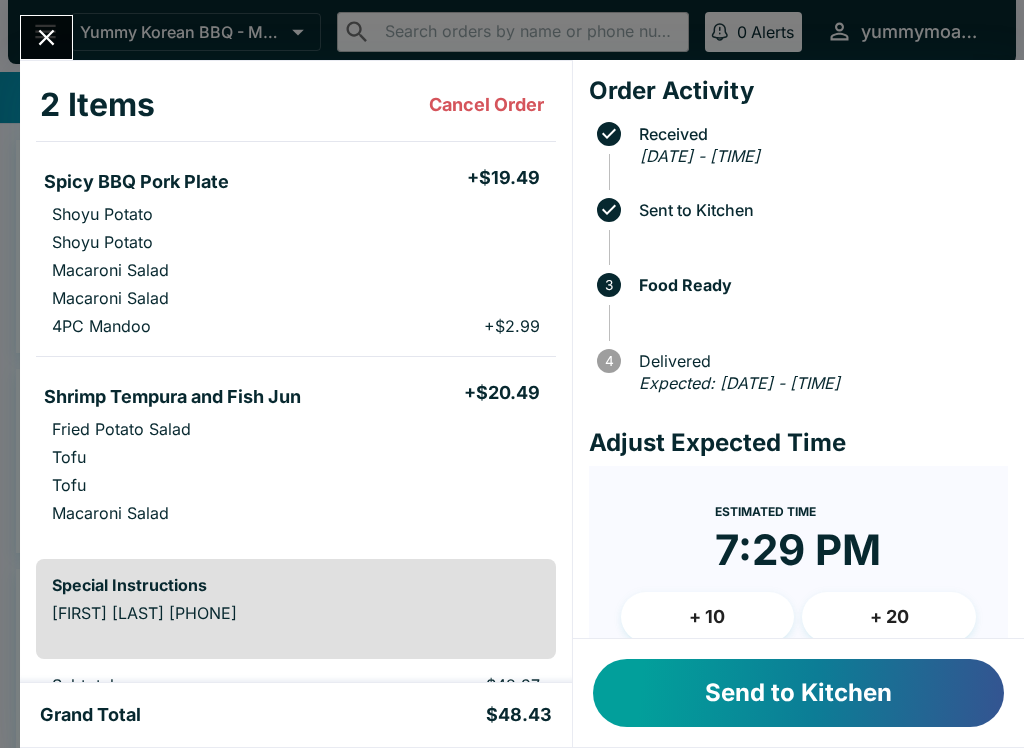 click 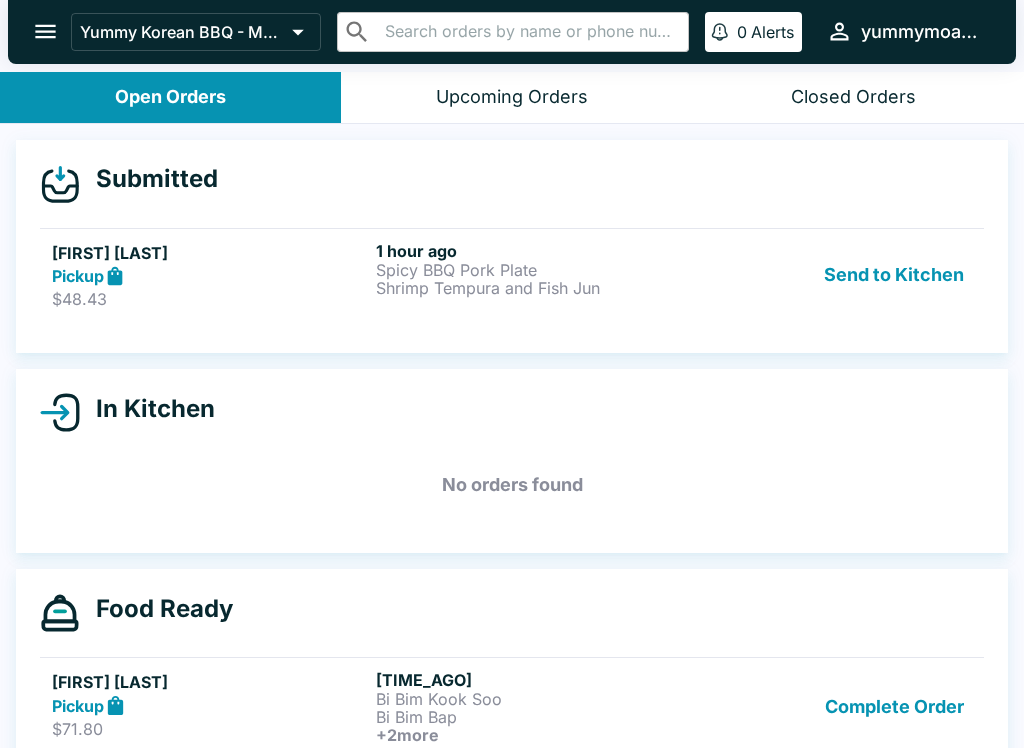 click on "Spicy BBQ Pork Plate" at bounding box center (534, 270) 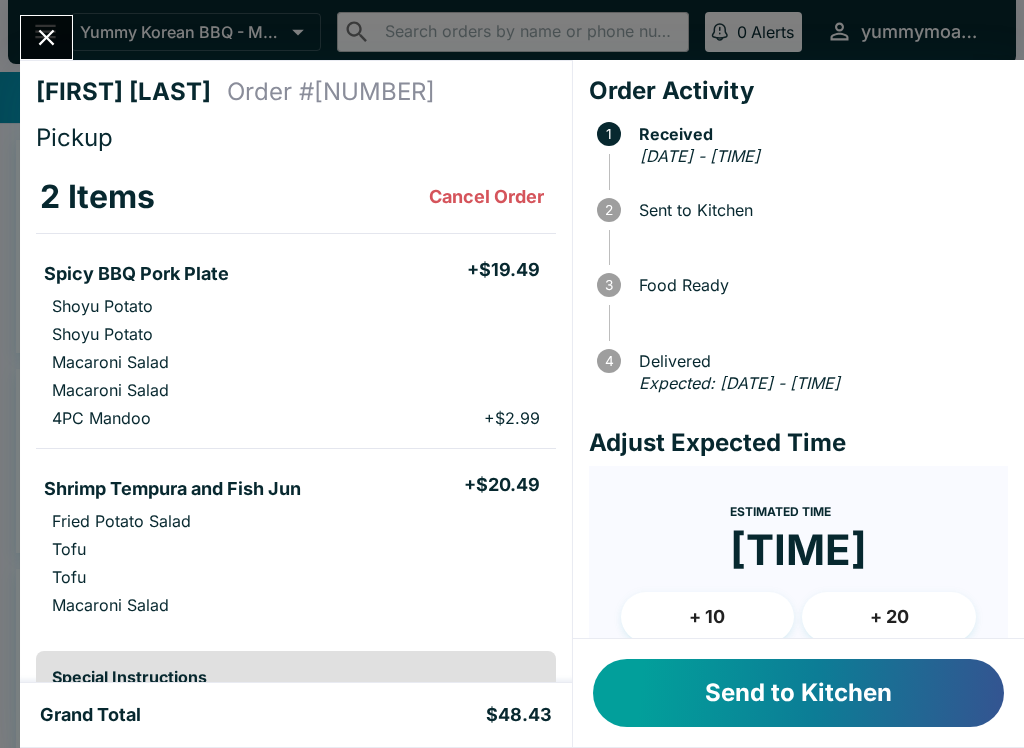 click on "Send to Kitchen" at bounding box center (798, 693) 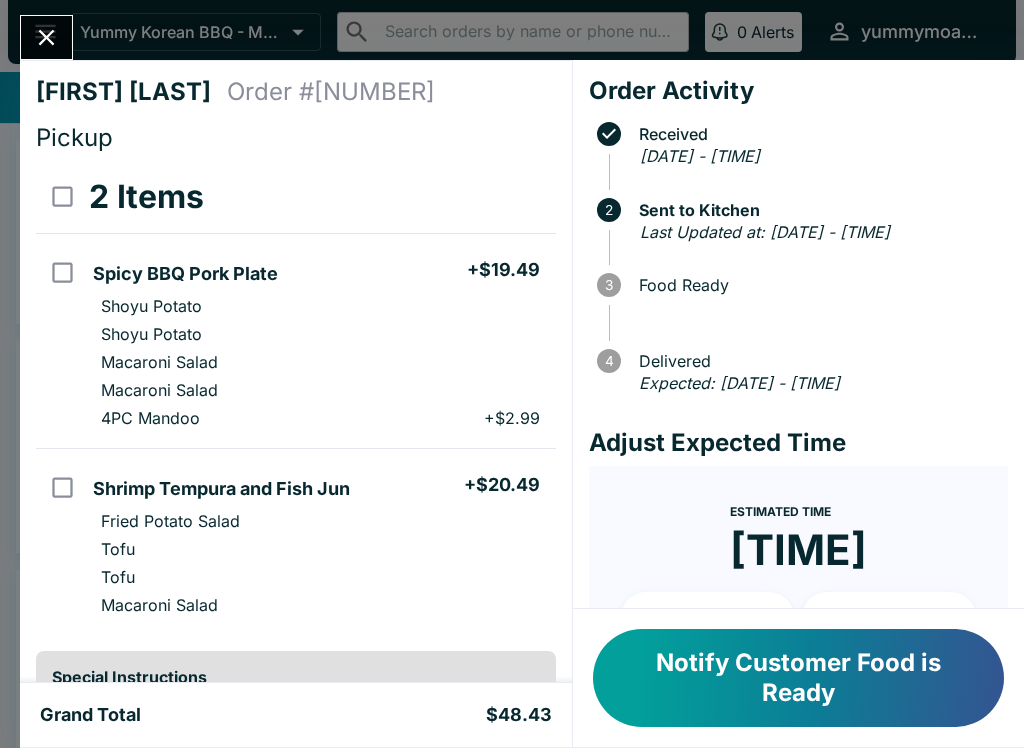click at bounding box center [46, 37] 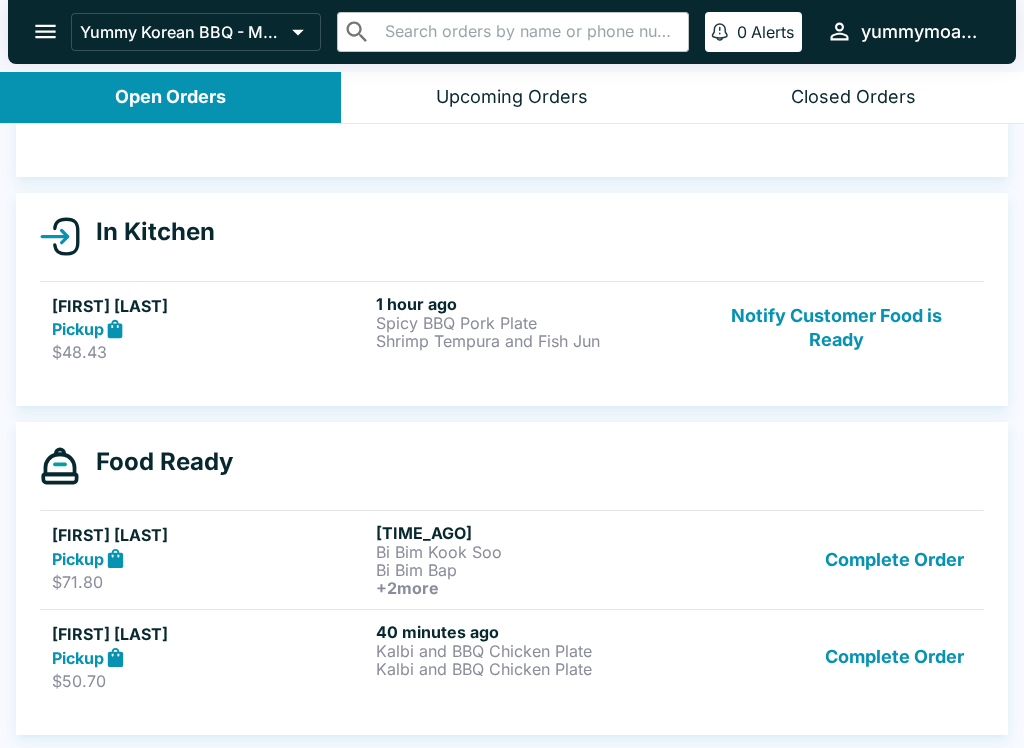 scroll, scrollTop: 147, scrollLeft: 0, axis: vertical 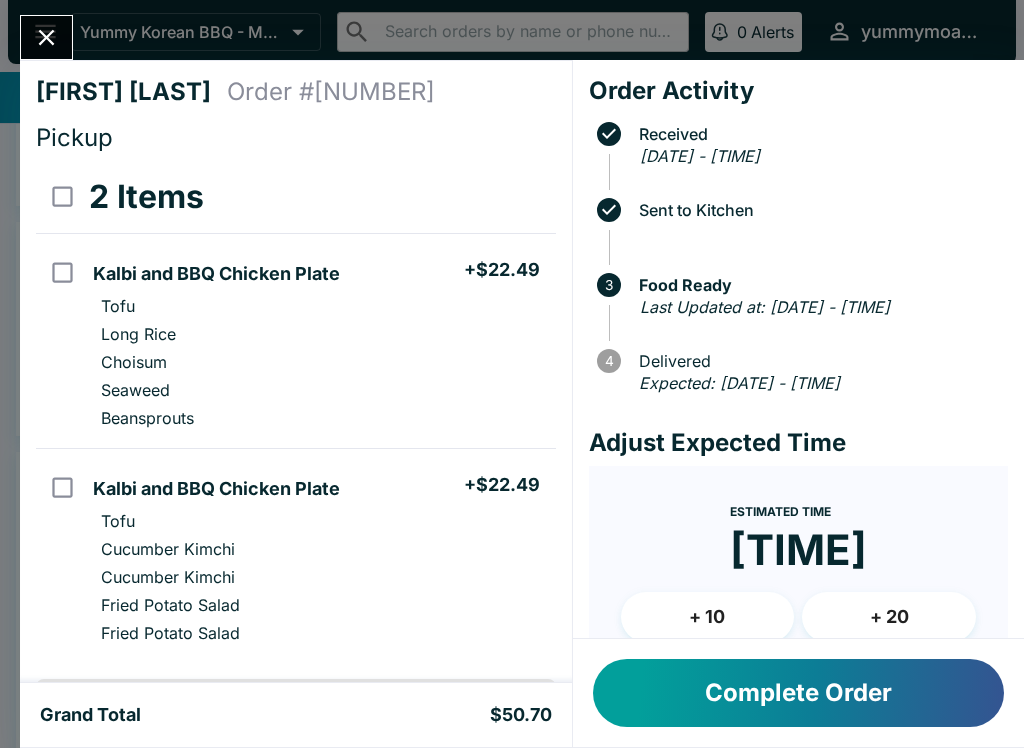 click 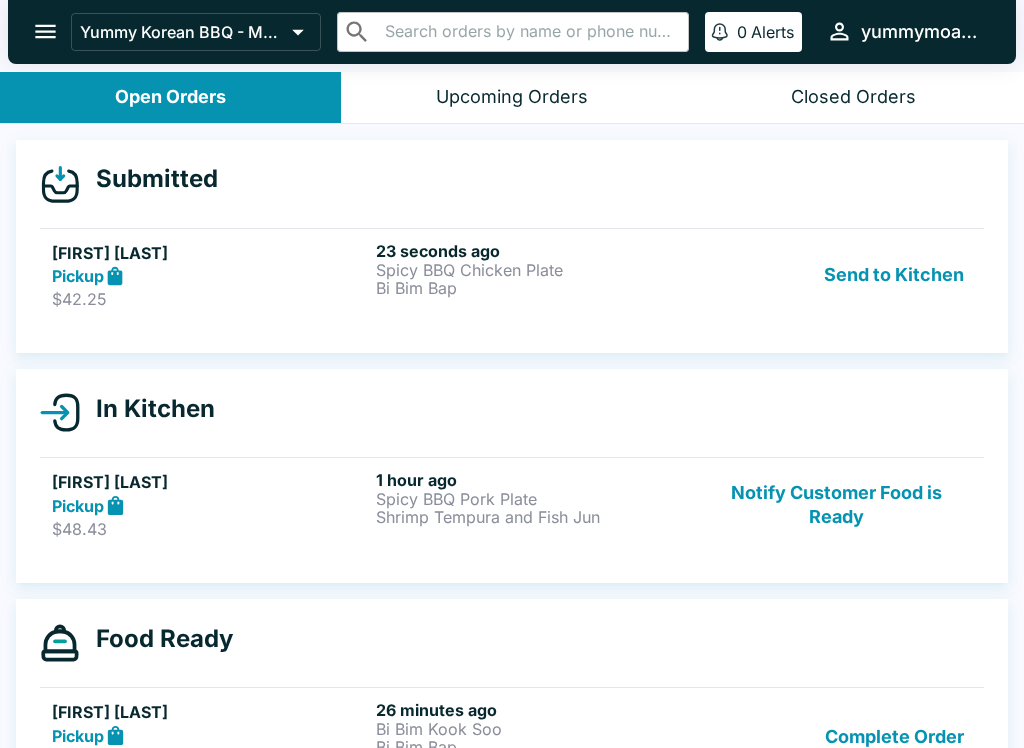 scroll, scrollTop: 0, scrollLeft: 0, axis: both 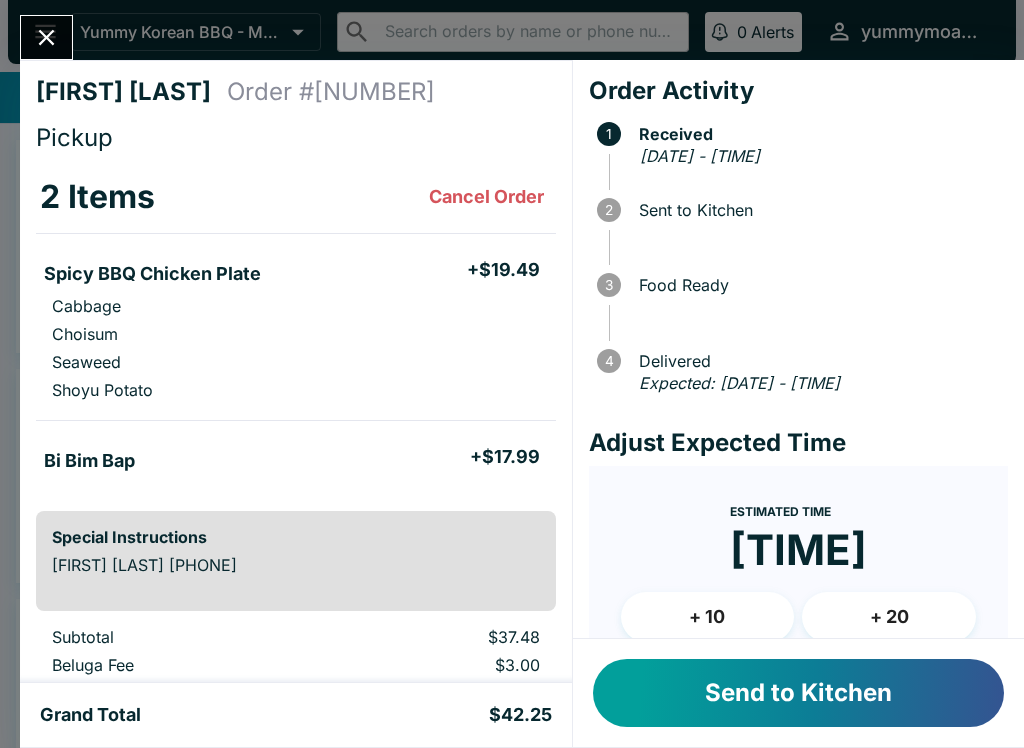 click on "Send to Kitchen" at bounding box center [798, 693] 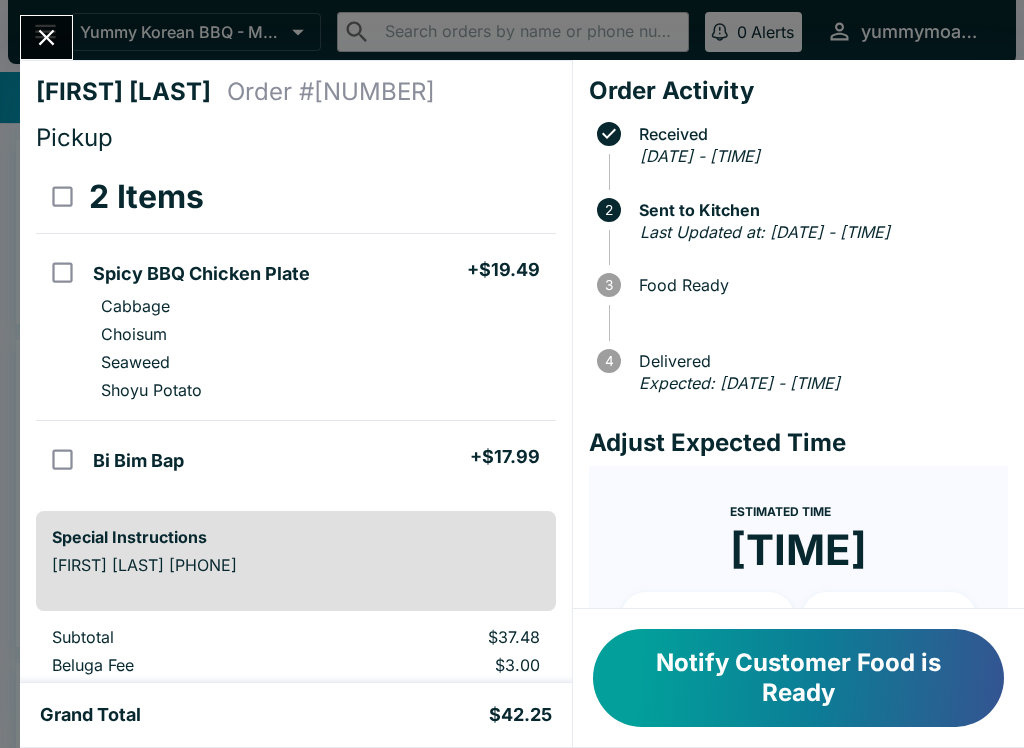 scroll, scrollTop: 12, scrollLeft: 0, axis: vertical 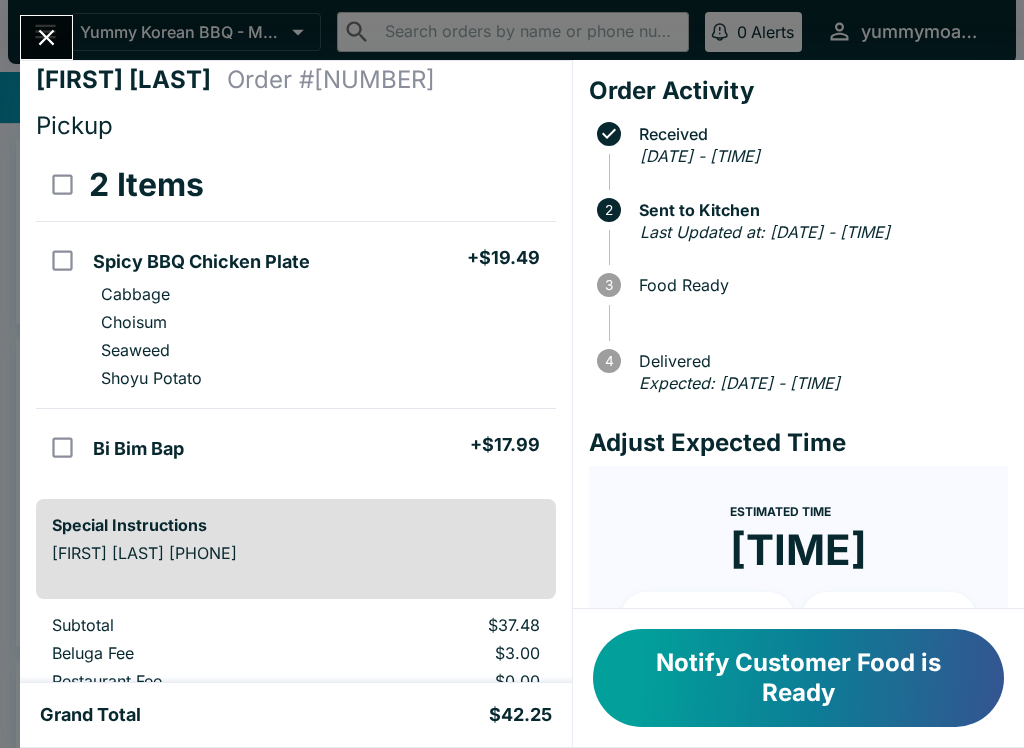 click on "Notify Customer Food is Ready" at bounding box center [798, 678] 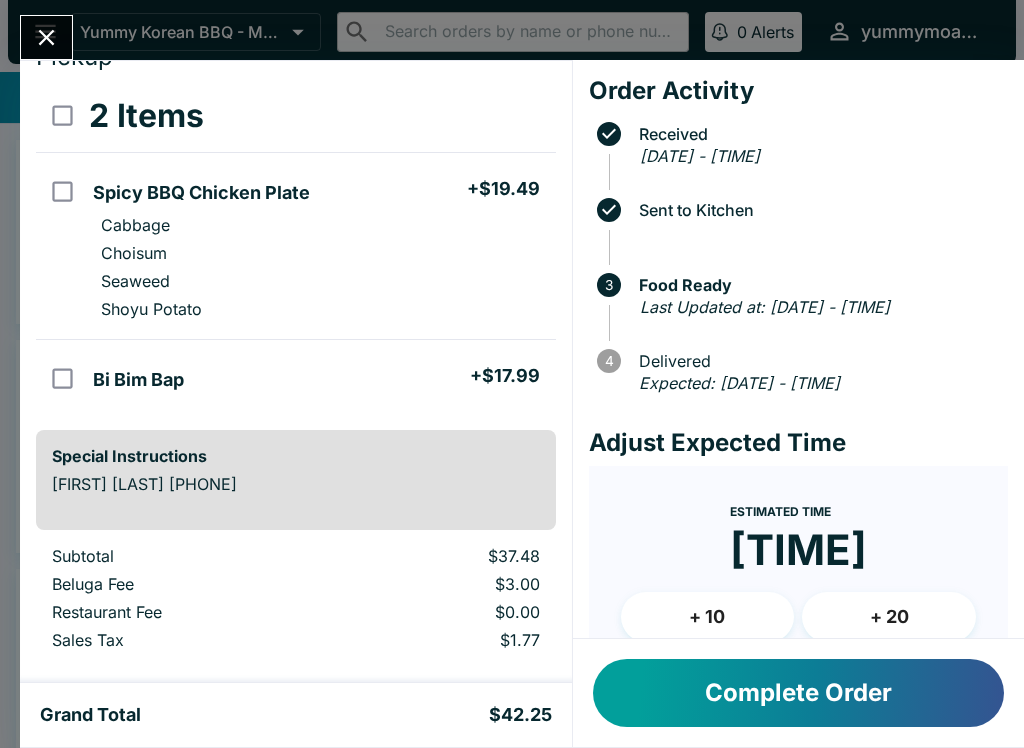 scroll, scrollTop: 108, scrollLeft: 0, axis: vertical 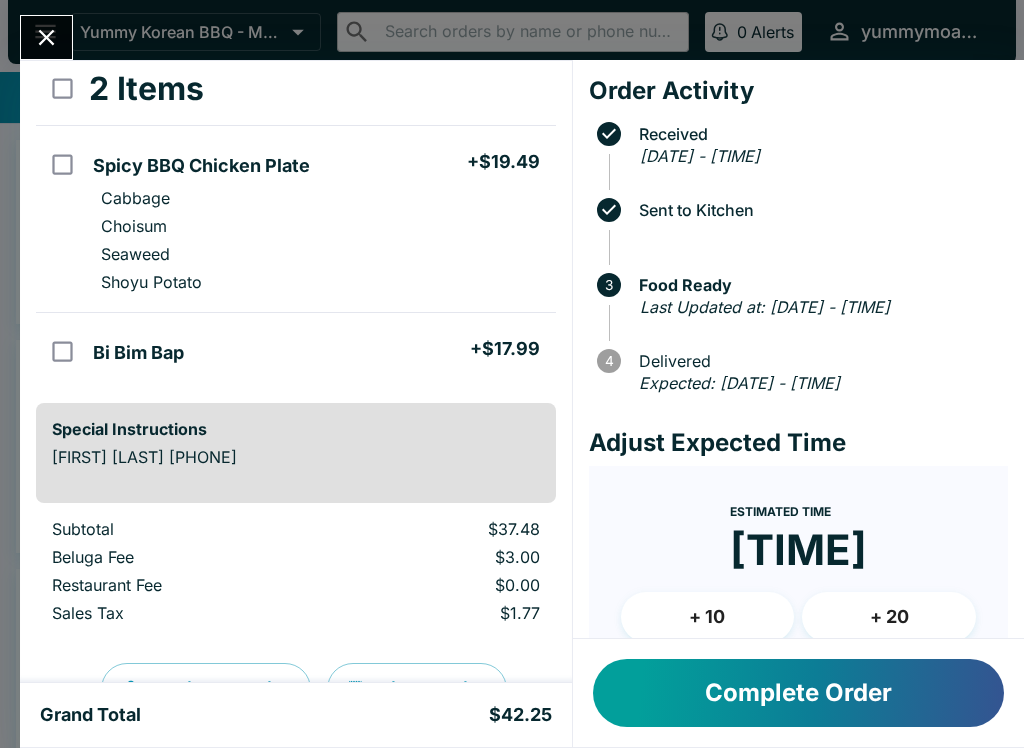 click on "Complete Order" at bounding box center [798, 693] 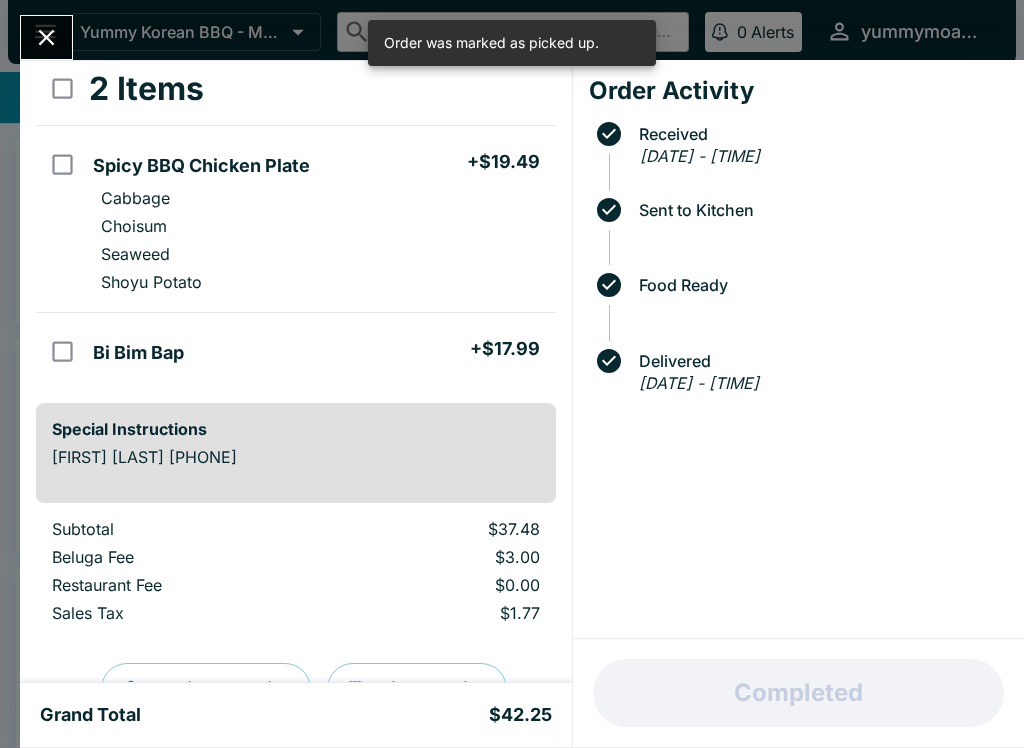 click 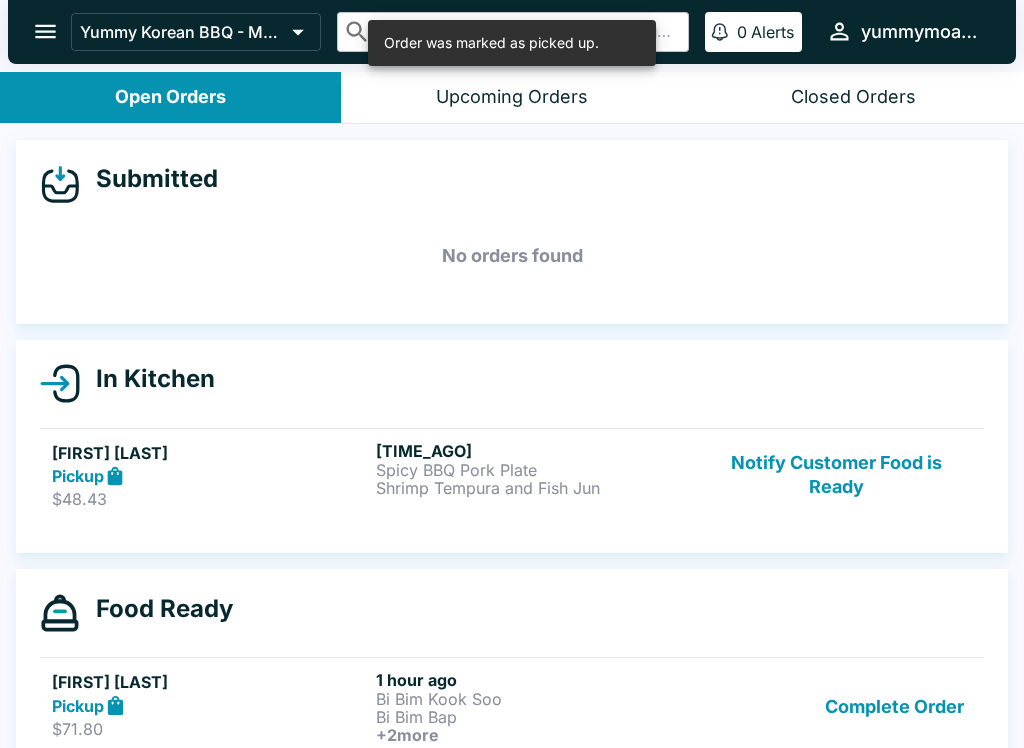 click on "Notify Customer Food is Ready" at bounding box center [836, 475] 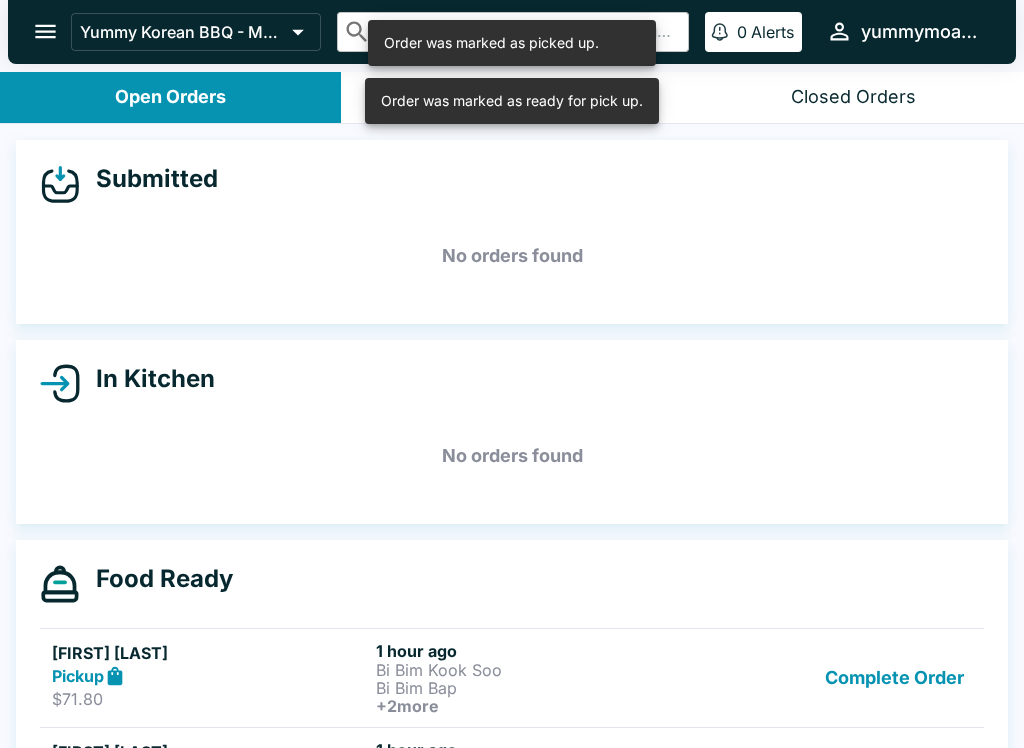 click on "Complete Order" at bounding box center (894, 678) 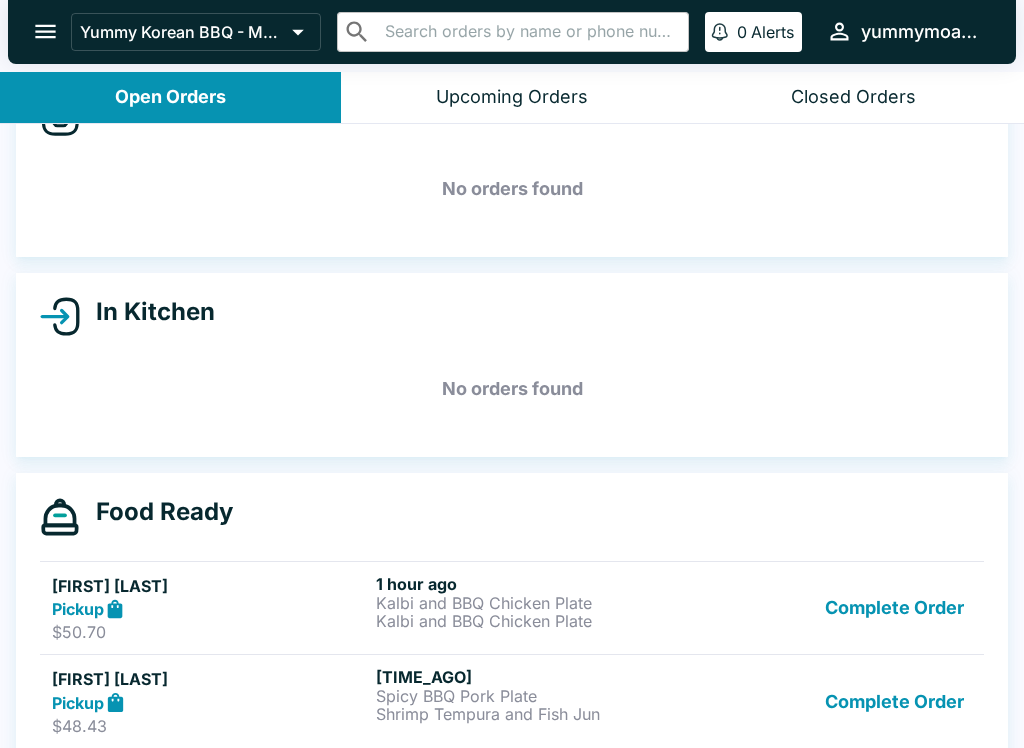 click on "Complete Order" at bounding box center (894, 608) 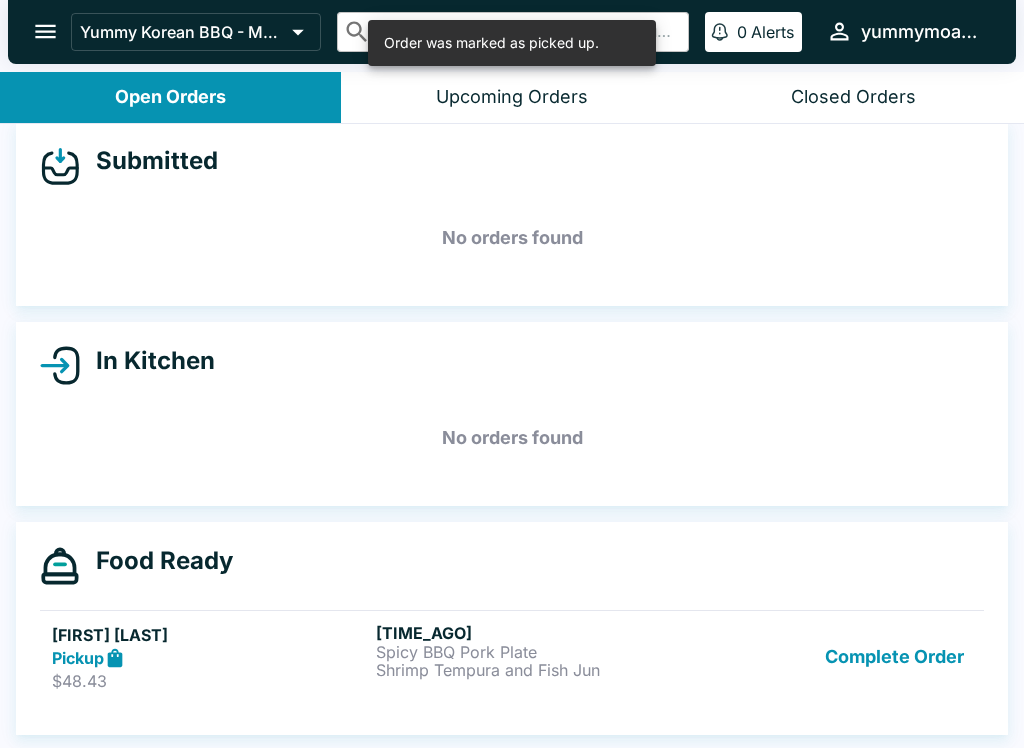 scroll, scrollTop: 18, scrollLeft: 0, axis: vertical 